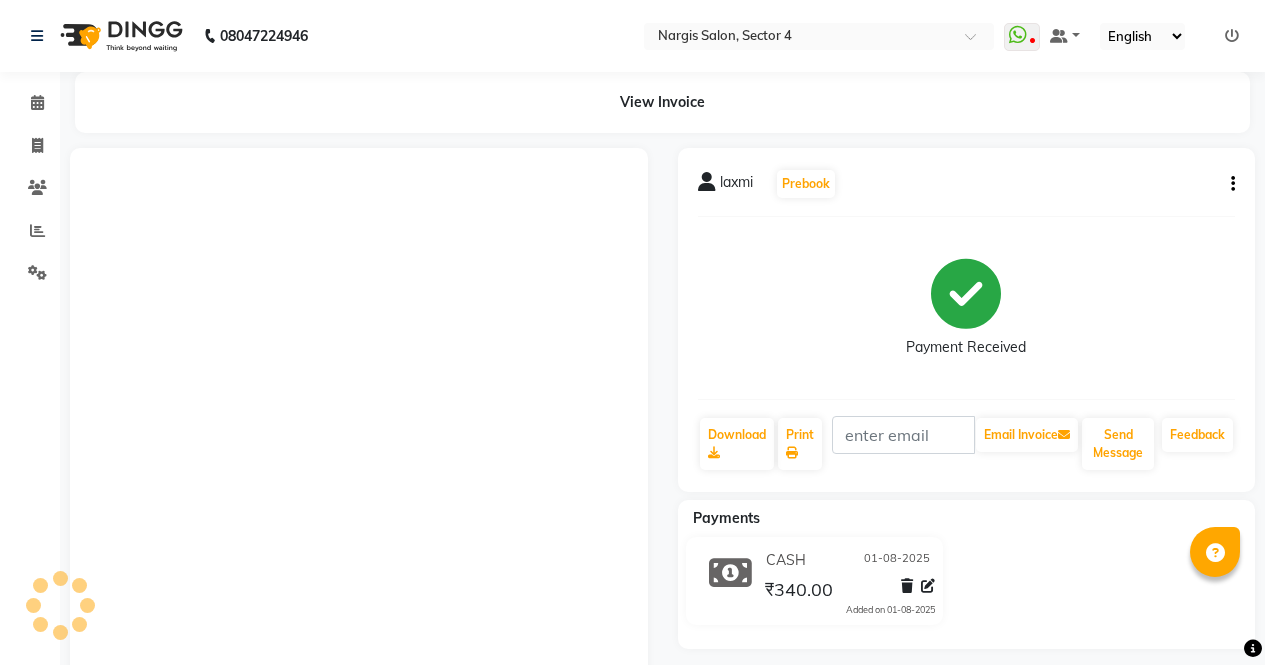 scroll, scrollTop: 0, scrollLeft: 0, axis: both 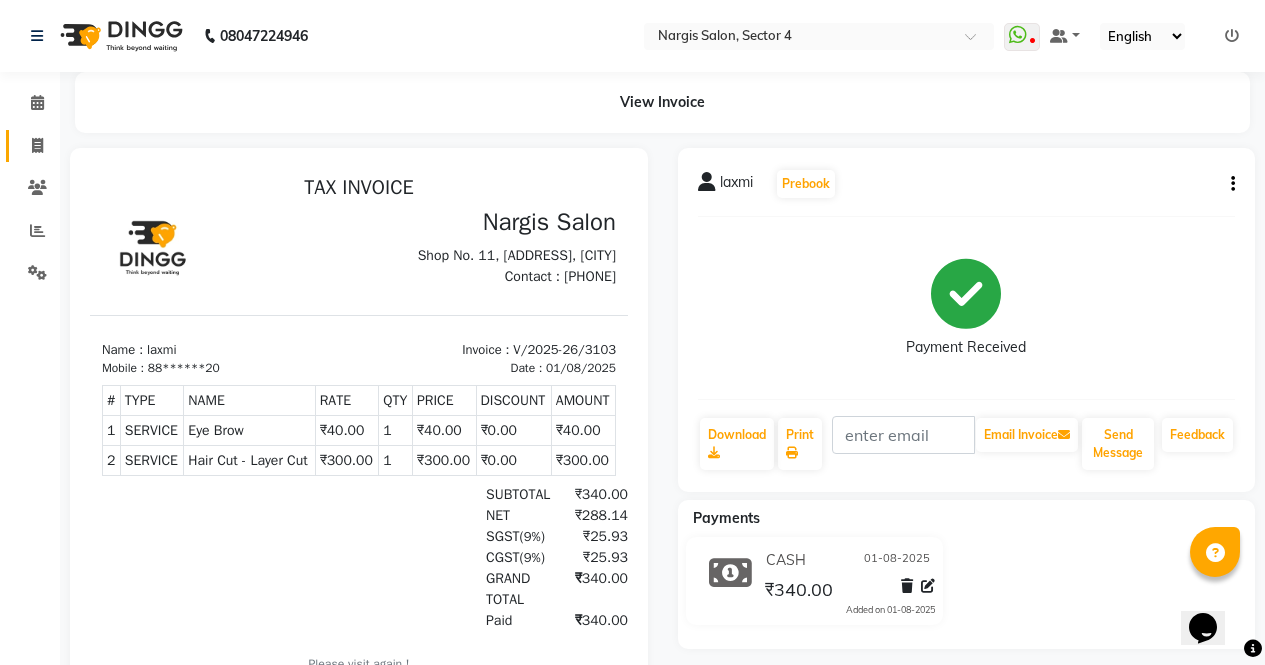 click 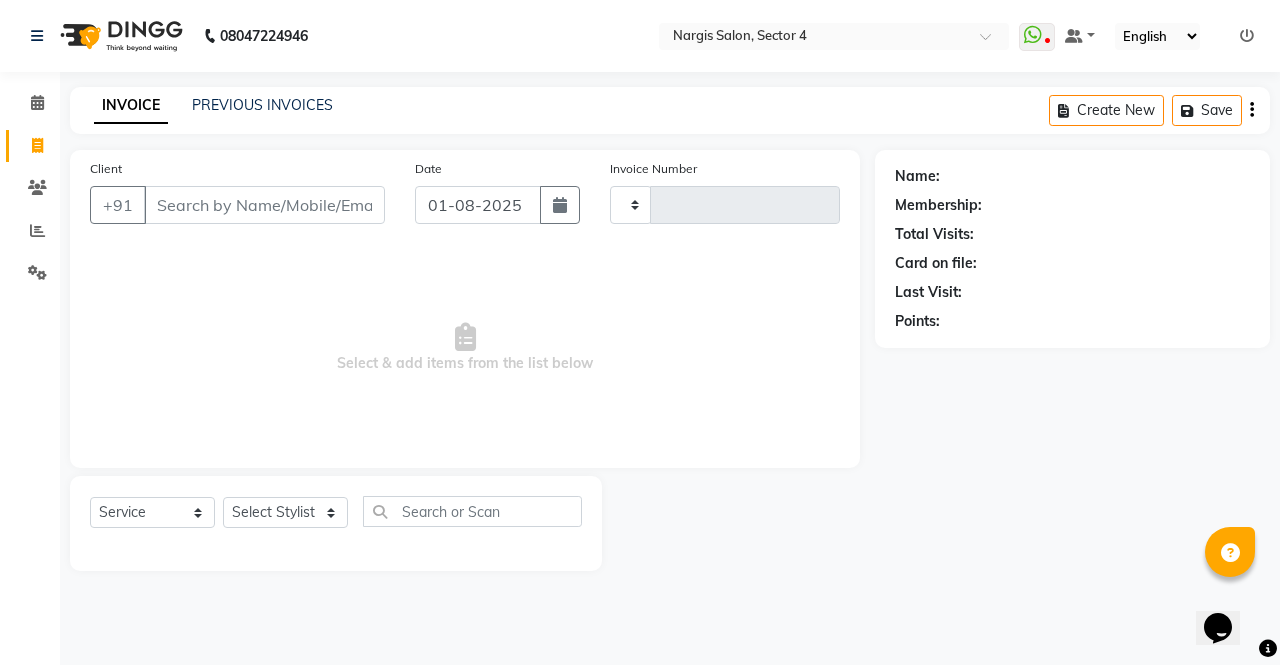 type on "3104" 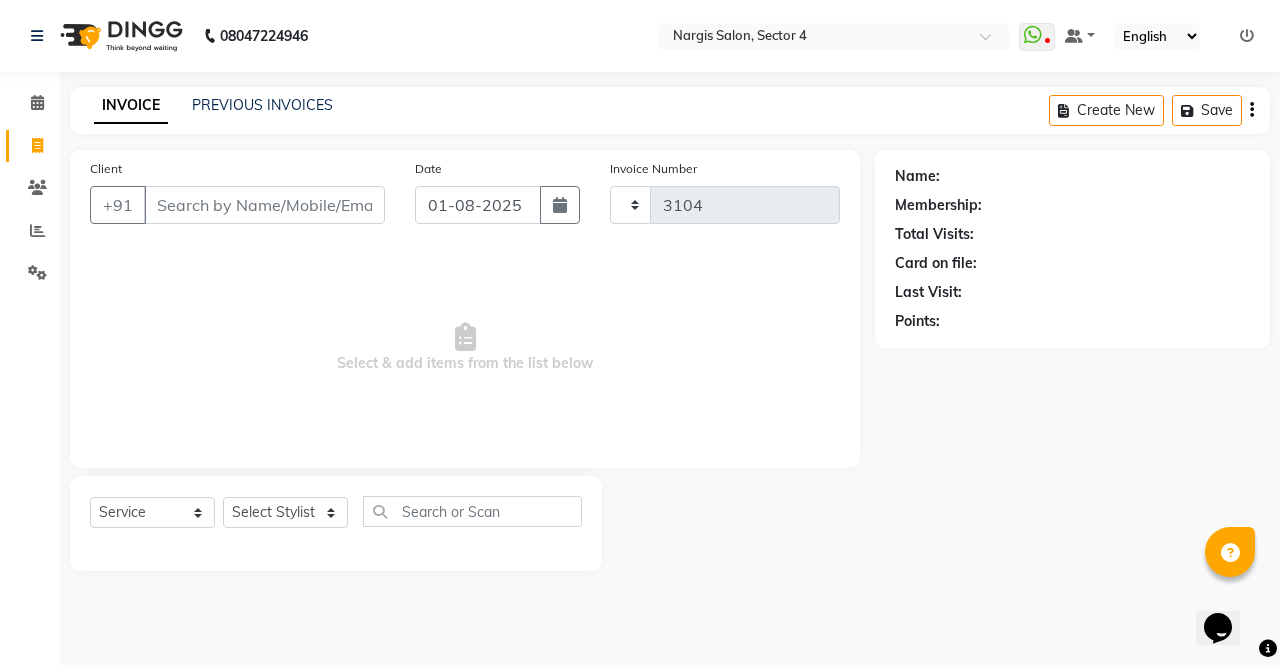 select on "4130" 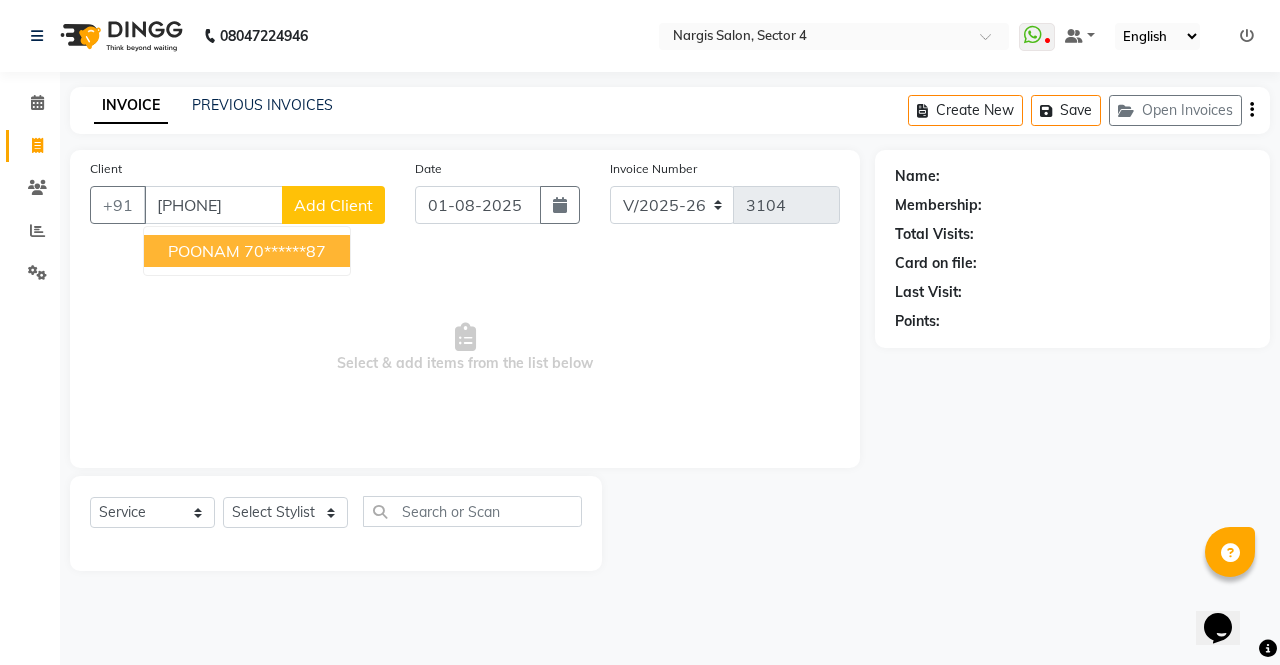 click on "POONAM" at bounding box center [204, 251] 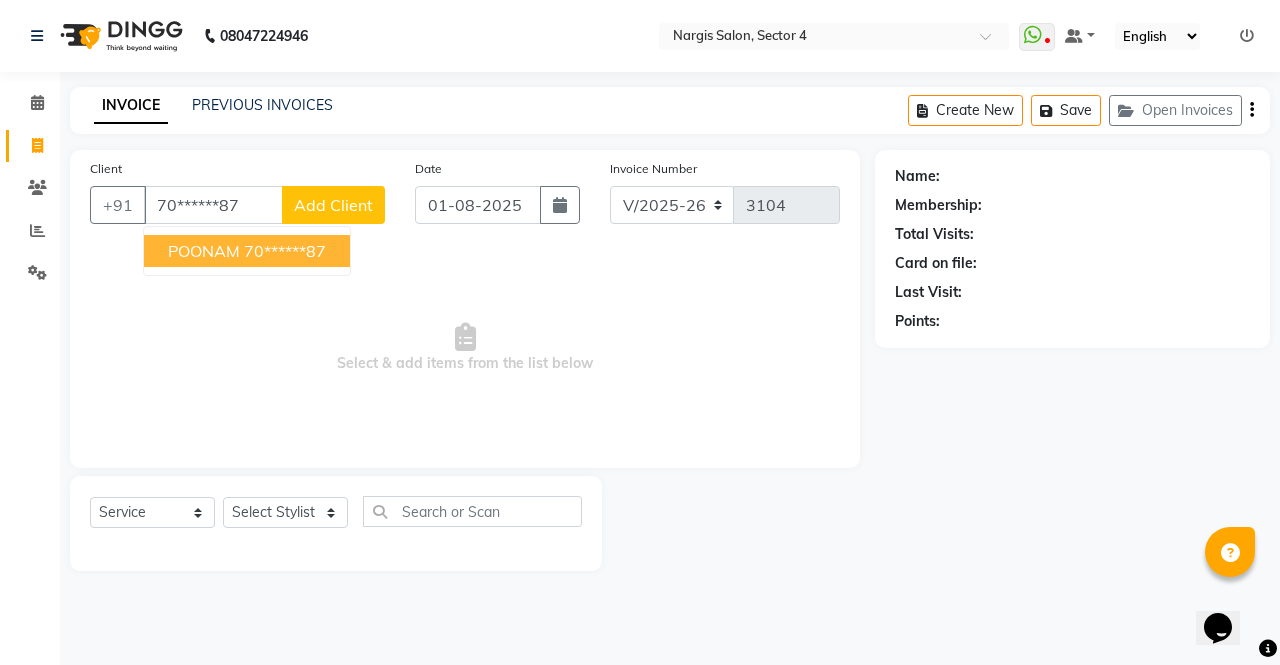 type on "70******87" 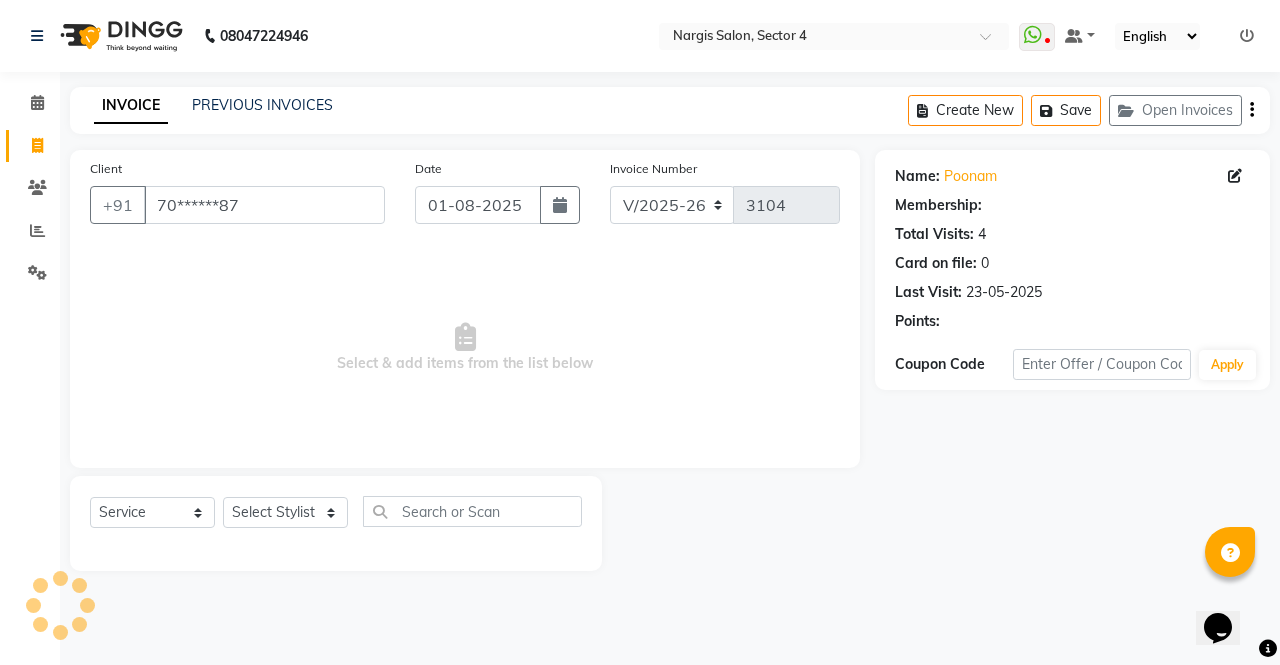 select on "1: Object" 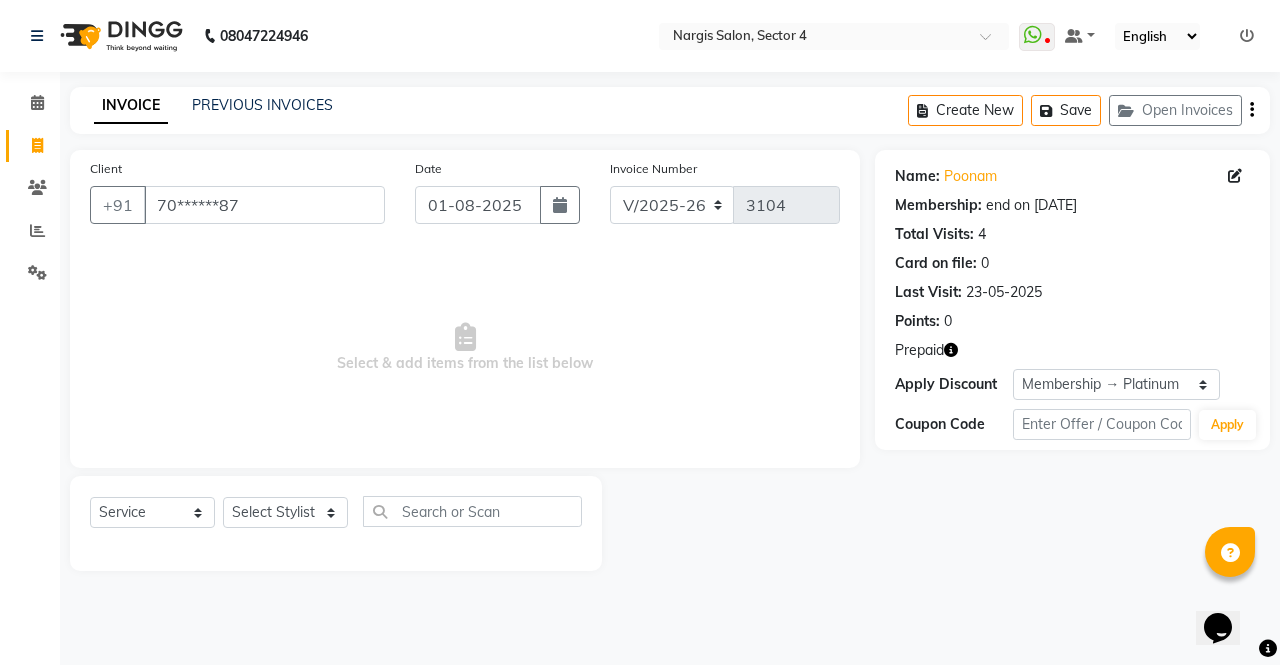 click 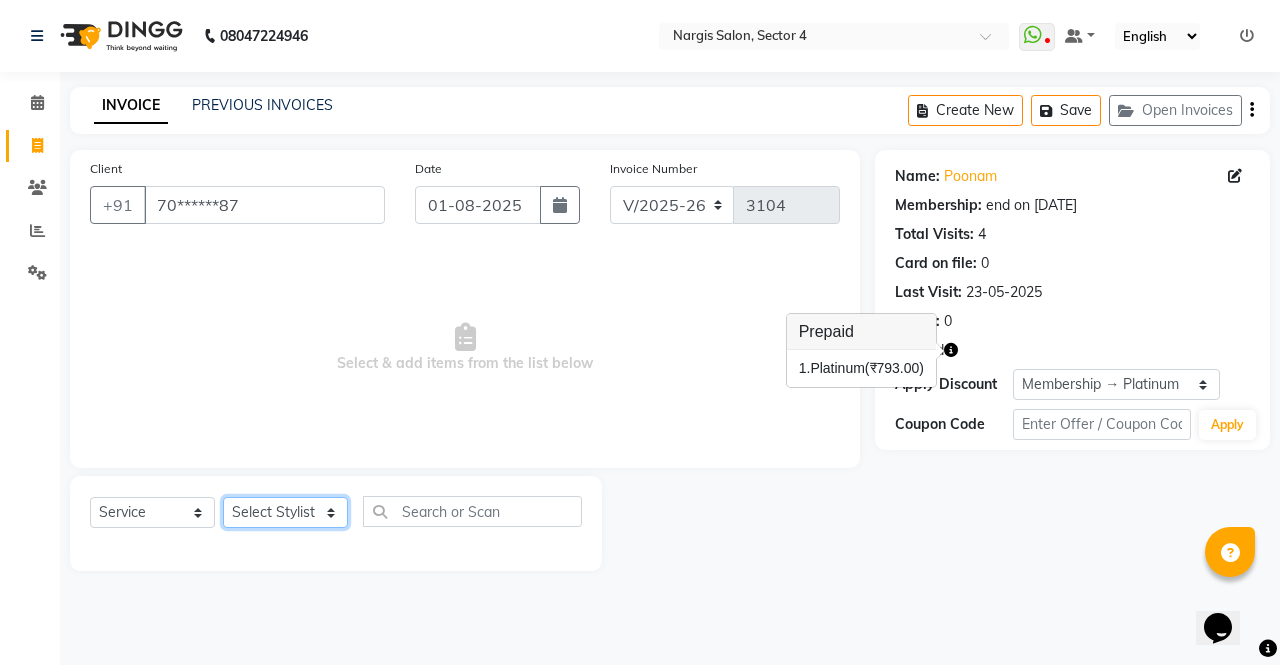 click on "Select Stylist [FIRST] [FIRST] [FIRST] [FIRST] Front Desk [FIRST] [FIRST] [FIRST] [FIRST] [FIRST]" 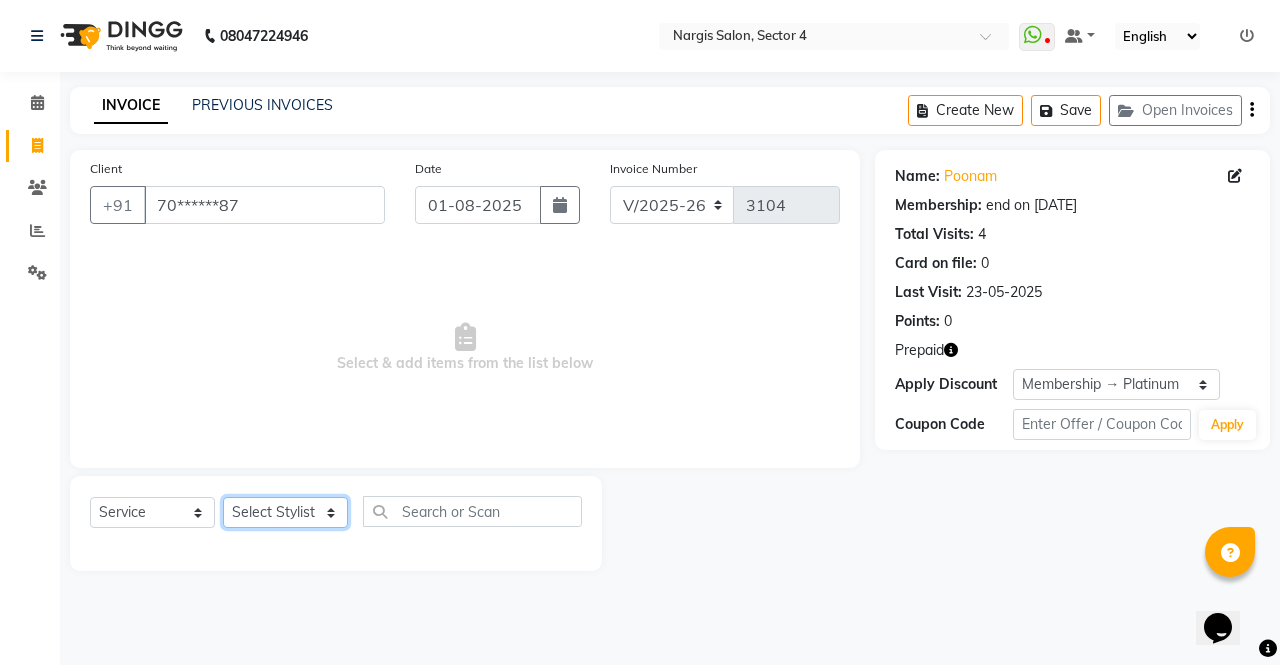 select on "60383" 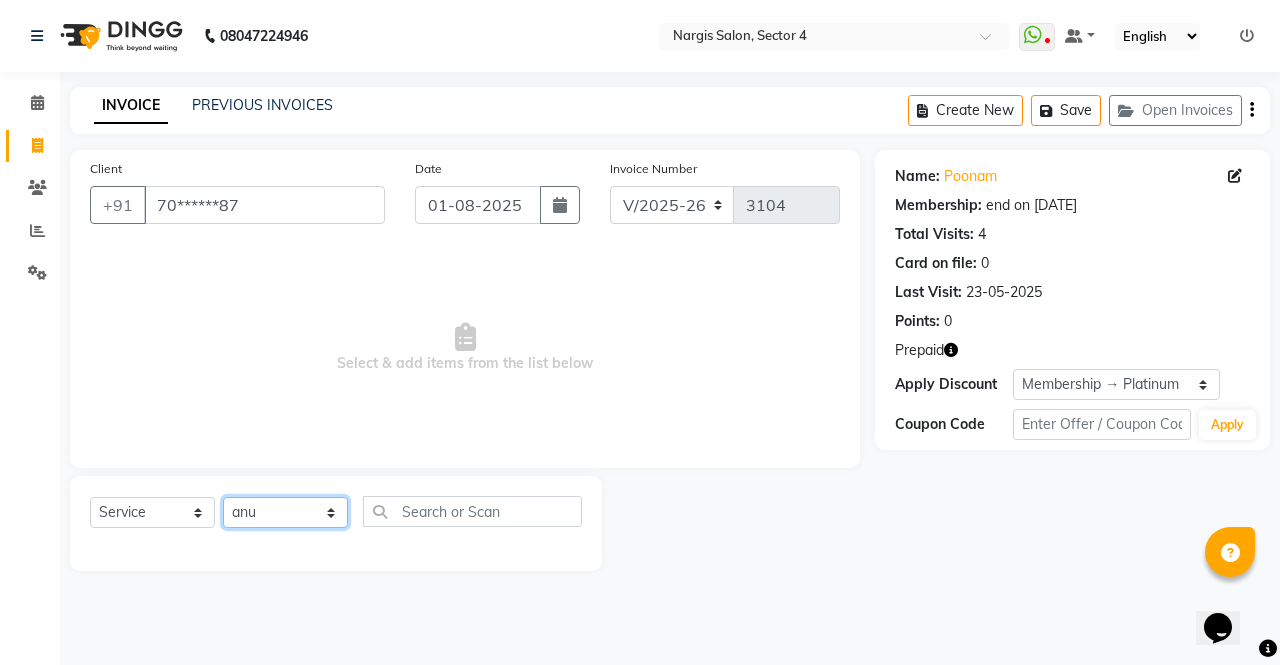 click on "Select Stylist [FIRST] [FIRST] [FIRST] [FIRST] Front Desk [FIRST] [FIRST] [FIRST] [FIRST] [FIRST]" 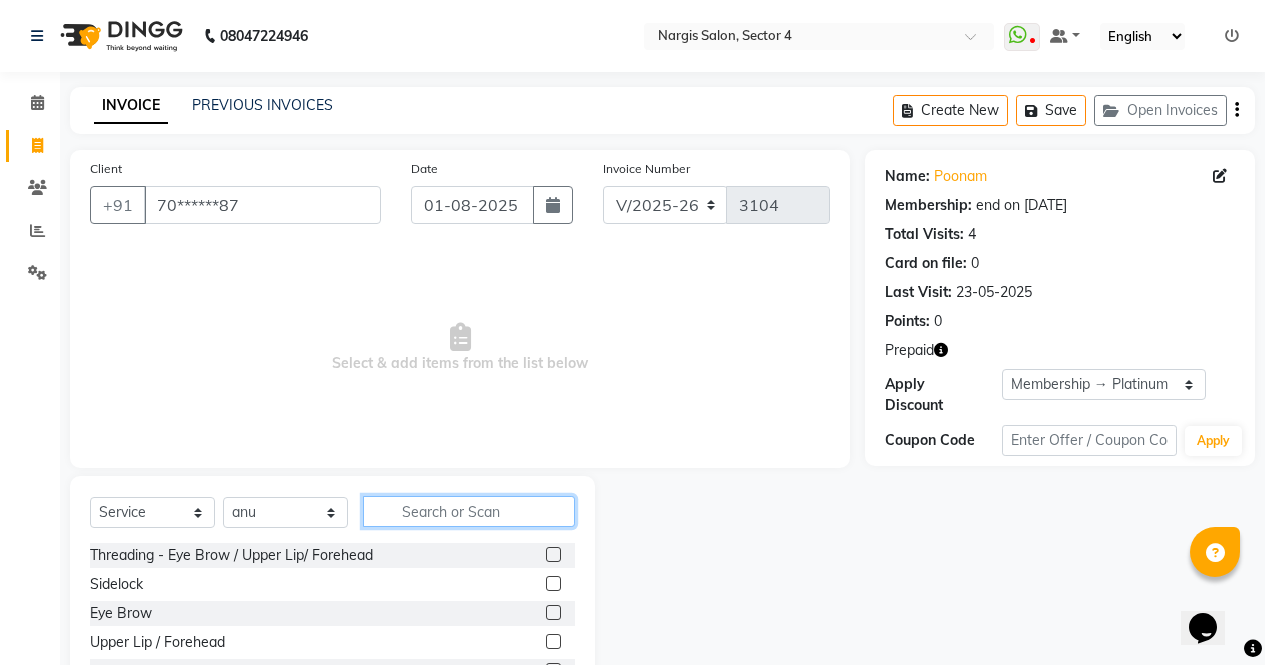 click 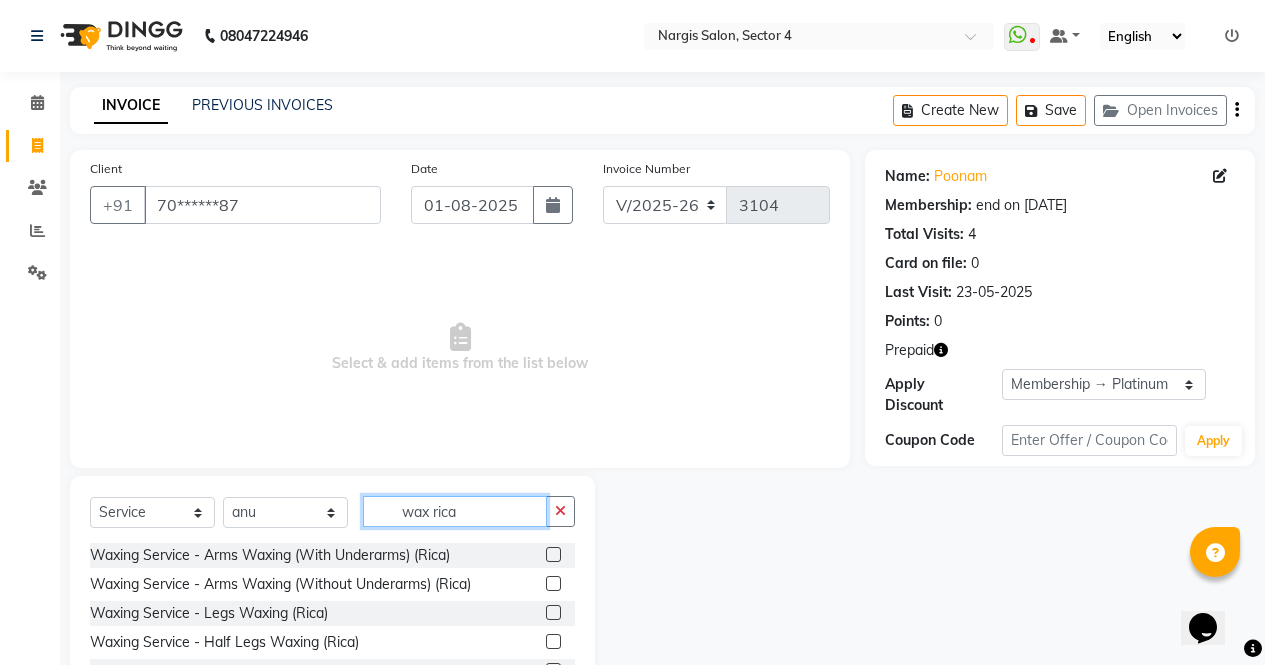type on "wax rica" 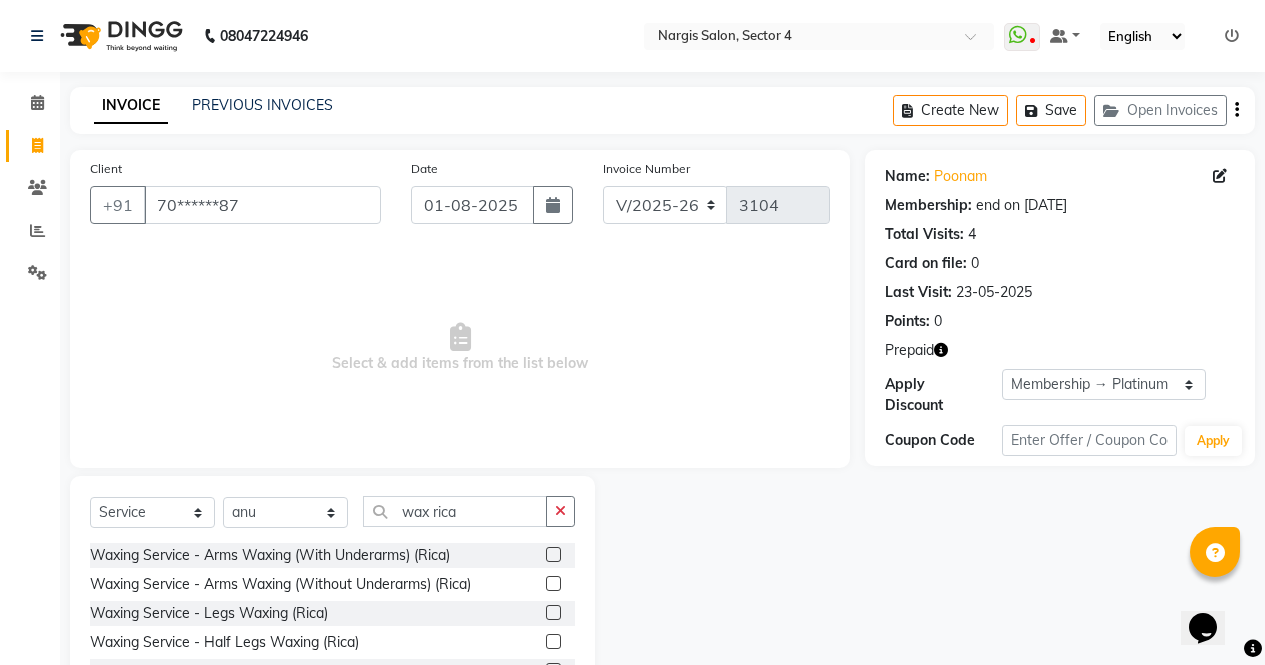 click 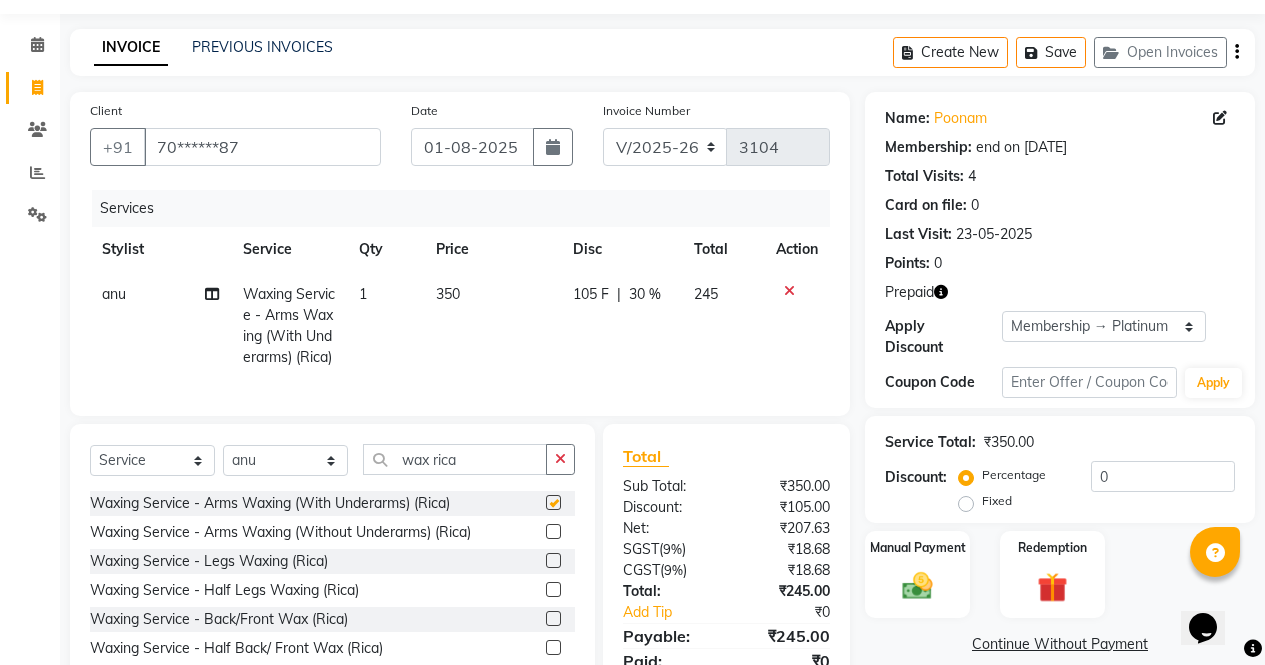 scroll, scrollTop: 178, scrollLeft: 0, axis: vertical 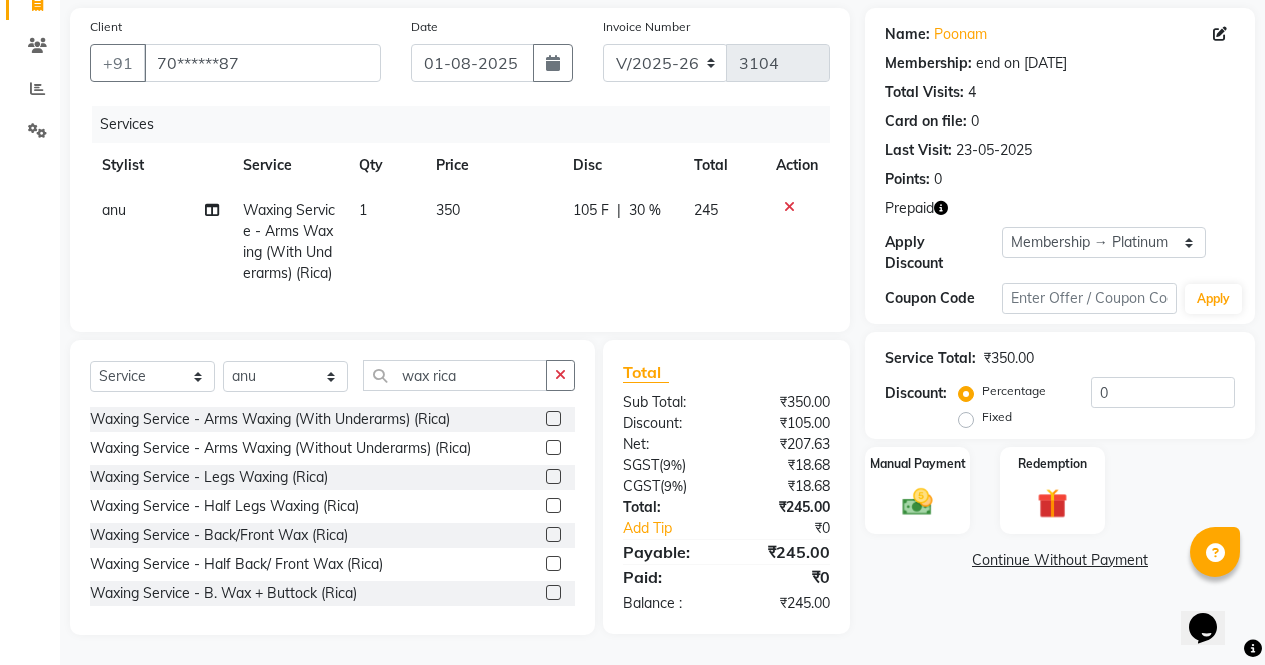 checkbox on "false" 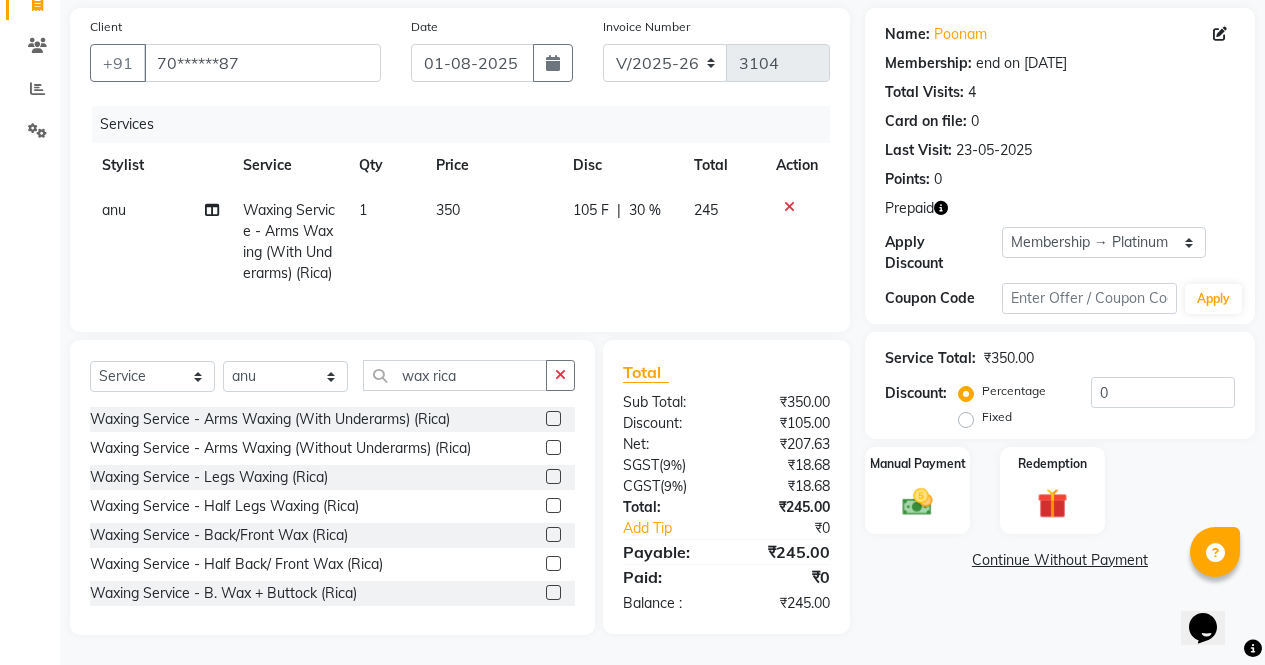 click 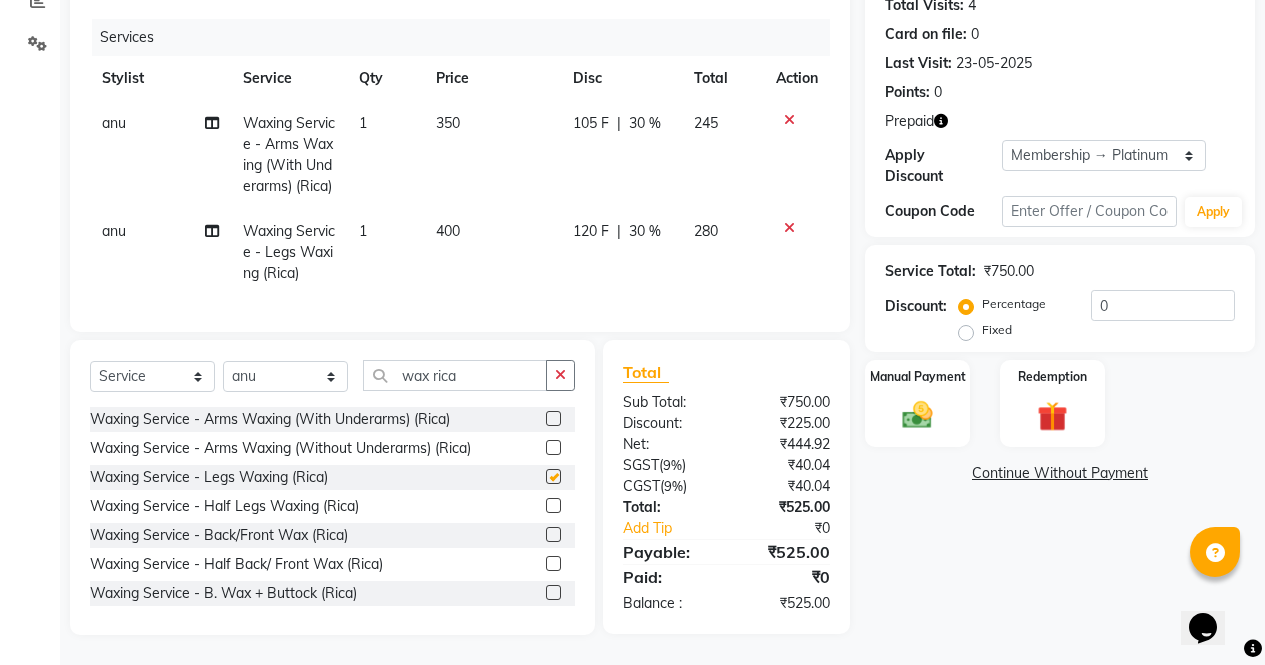 checkbox on "false" 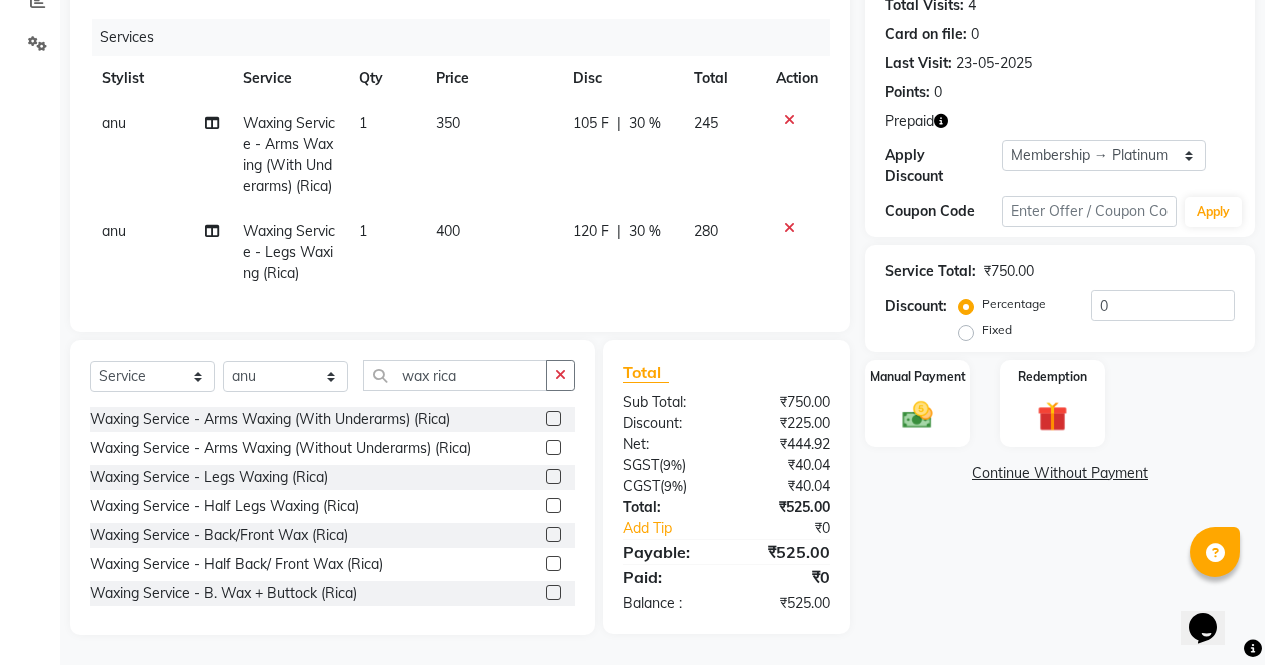 scroll, scrollTop: 265, scrollLeft: 0, axis: vertical 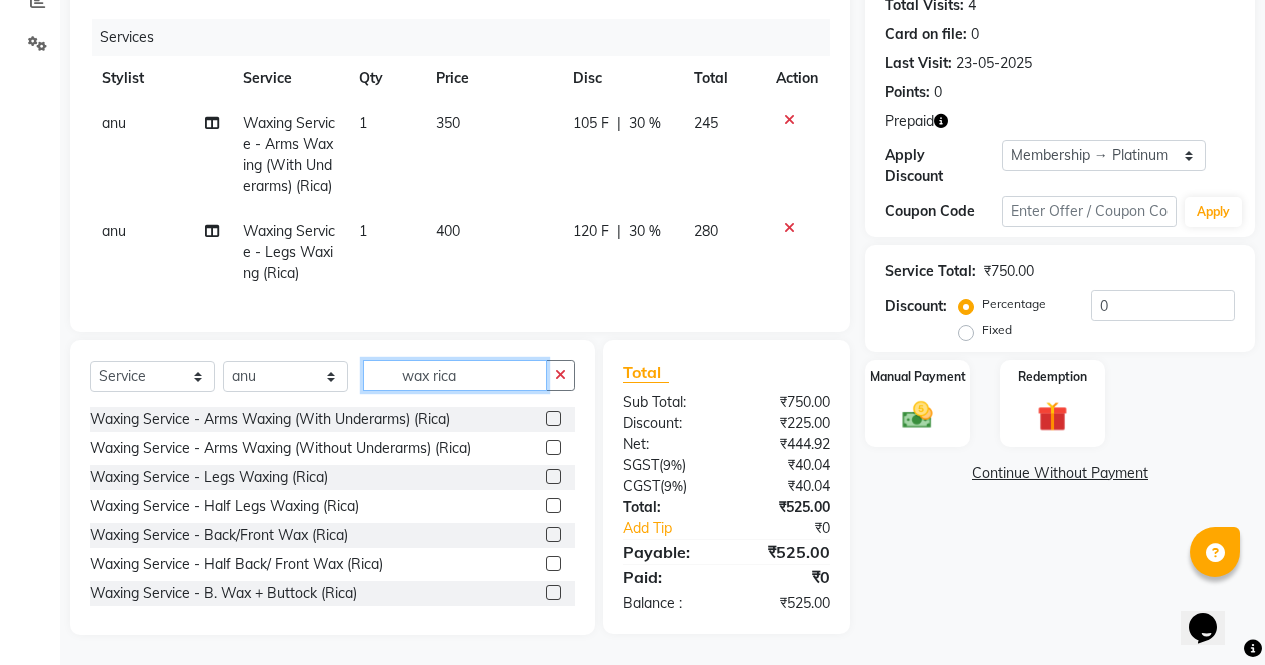 click on "wax rica" 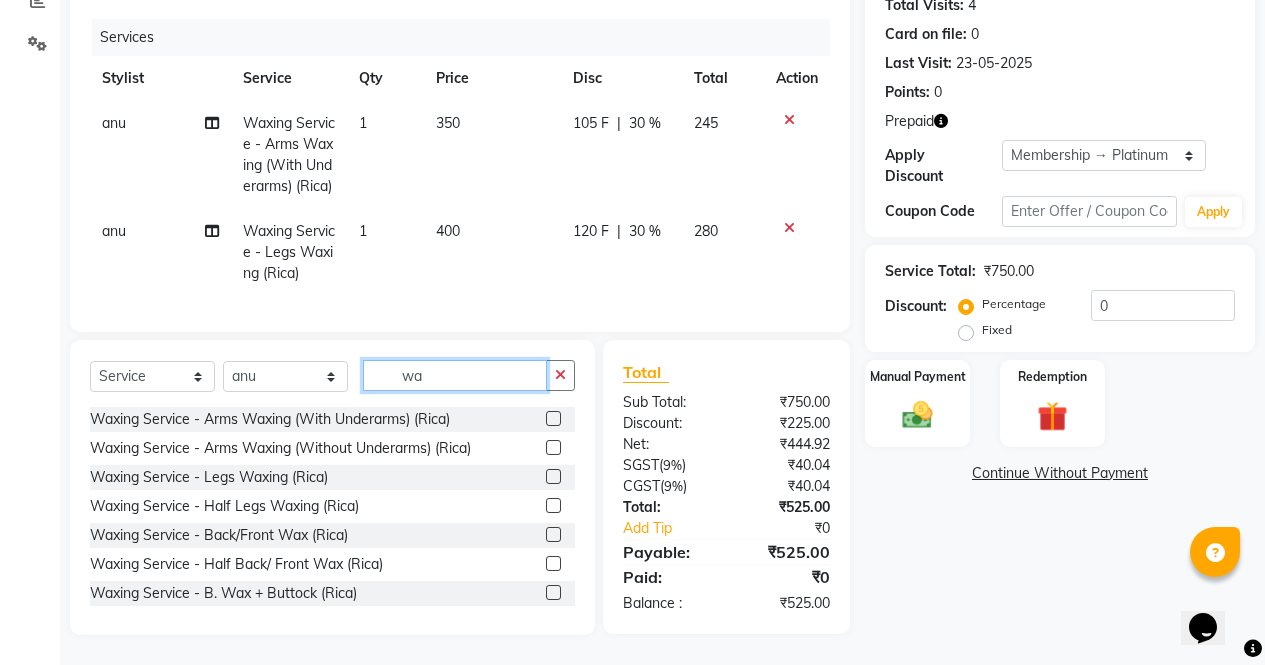 type on "w" 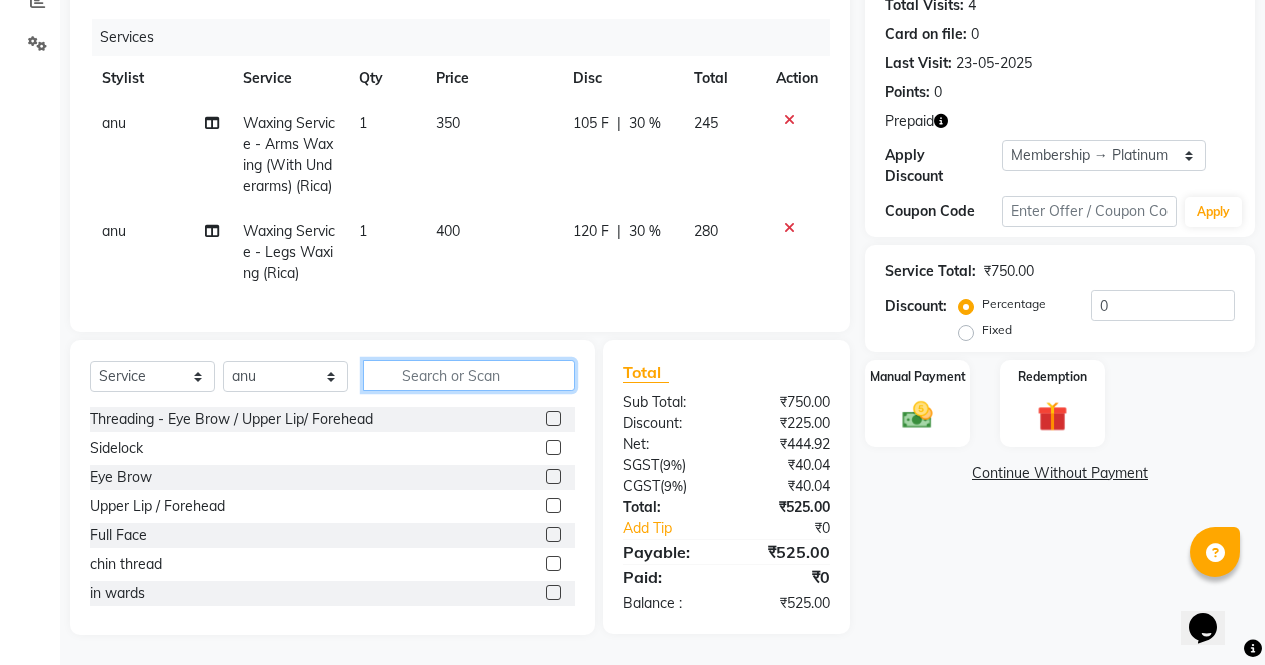 type 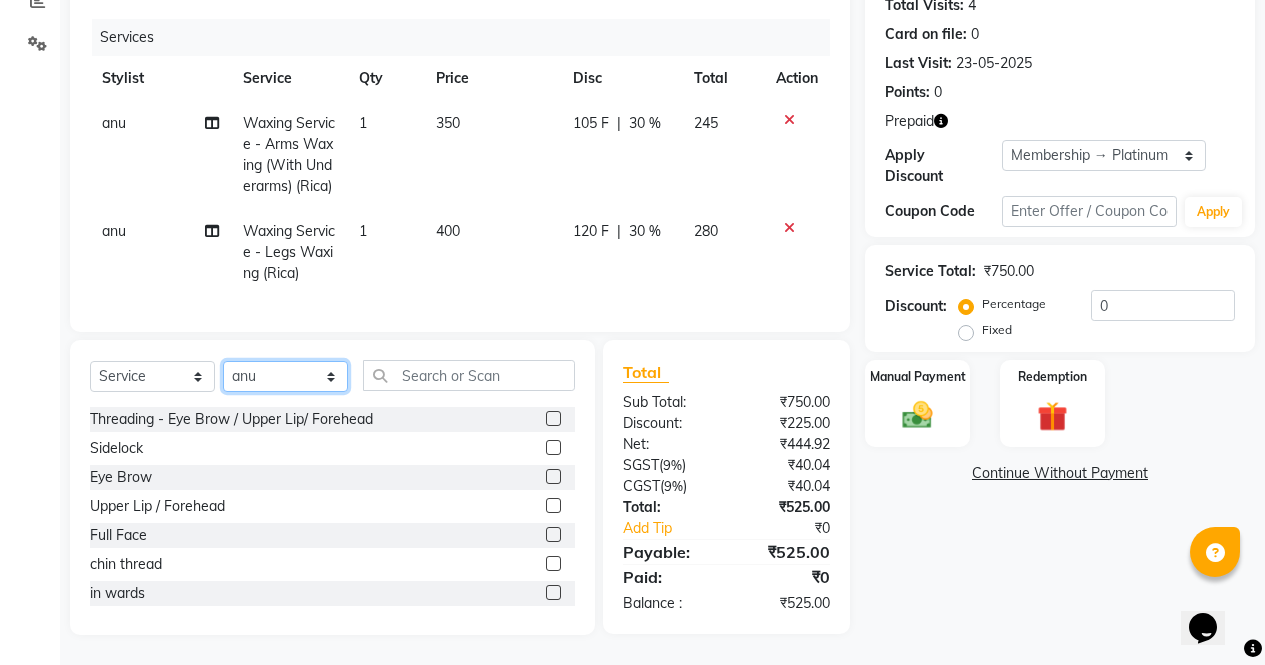 click on "Select Stylist [FIRST] [FIRST] [FIRST] [FIRST] Front Desk [FIRST] [FIRST] [FIRST] [FIRST] [FIRST]" 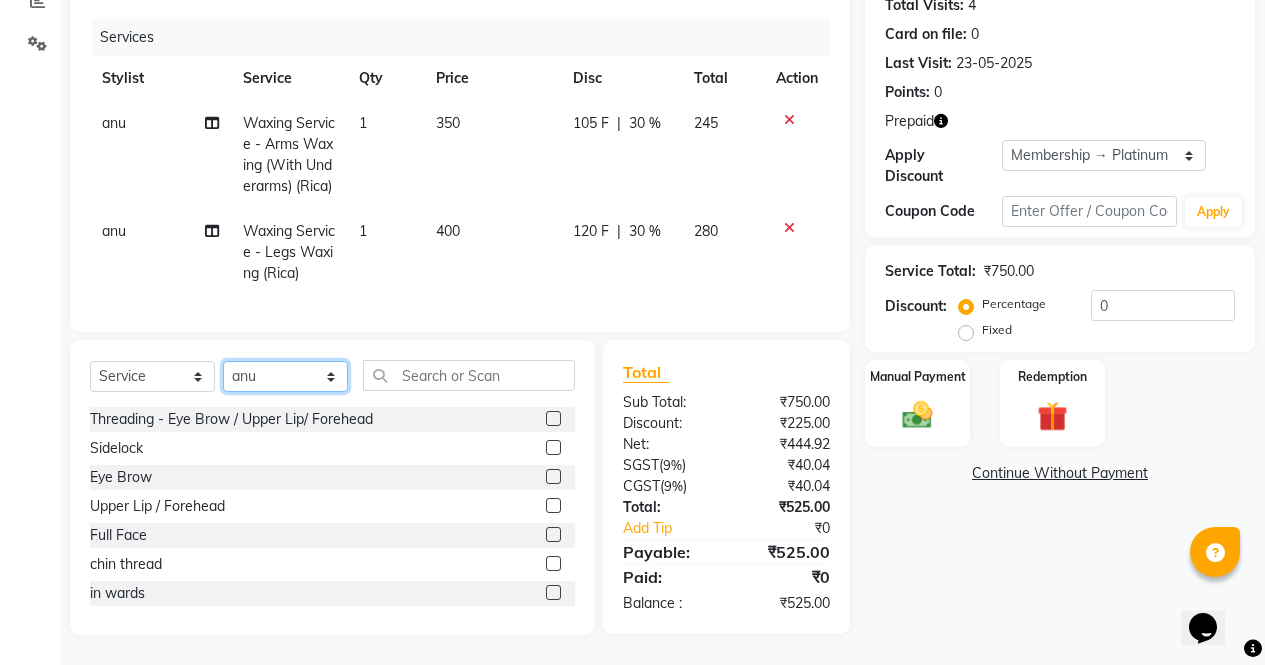 select on "28131" 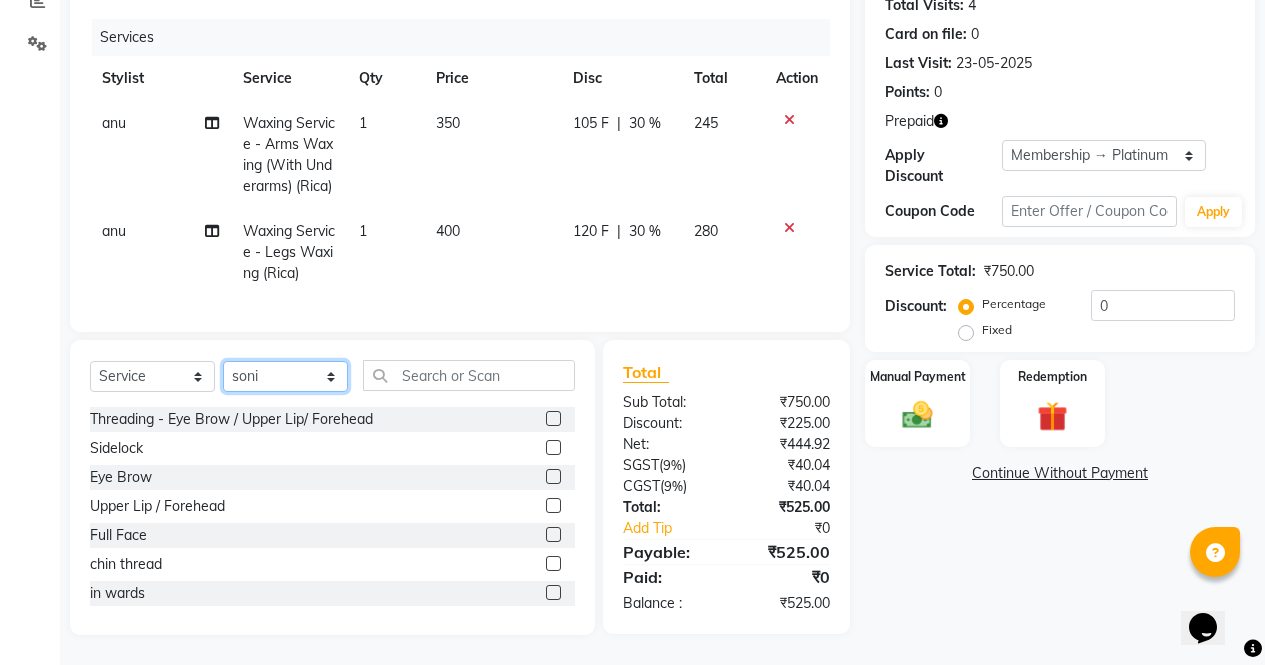 click on "Select Stylist [FIRST] [FIRST] [FIRST] [FIRST] Front Desk [FIRST] [FIRST] [FIRST] [FIRST] [FIRST]" 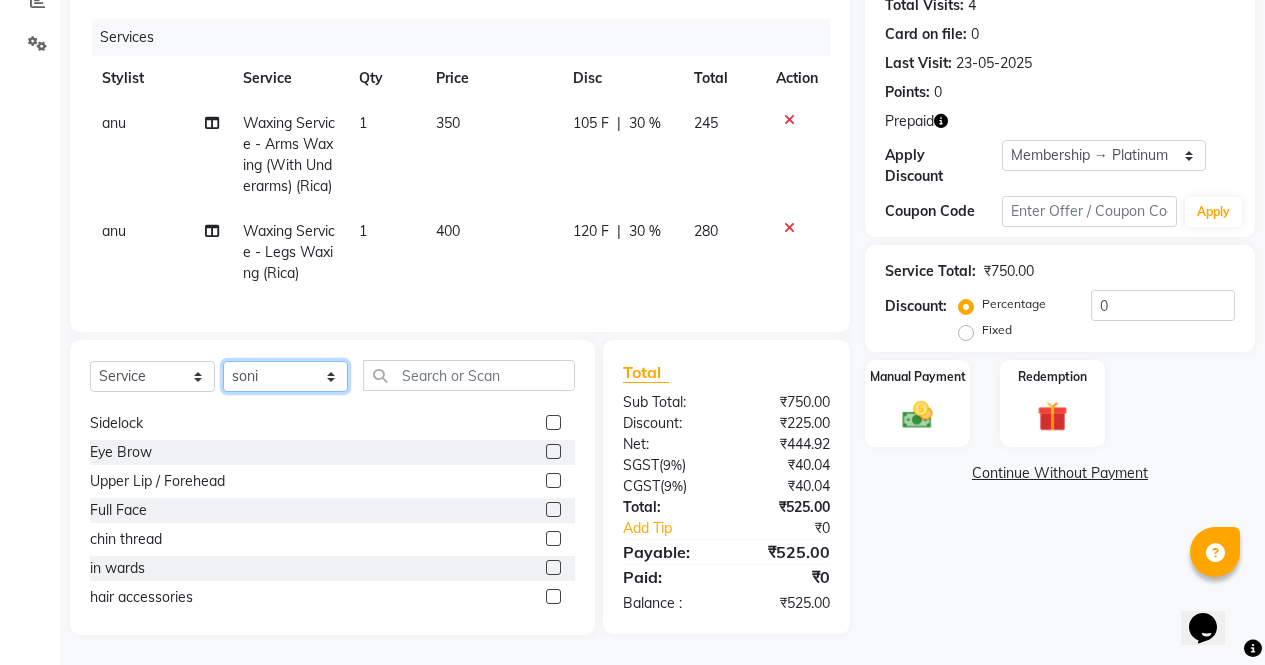 scroll, scrollTop: 0, scrollLeft: 0, axis: both 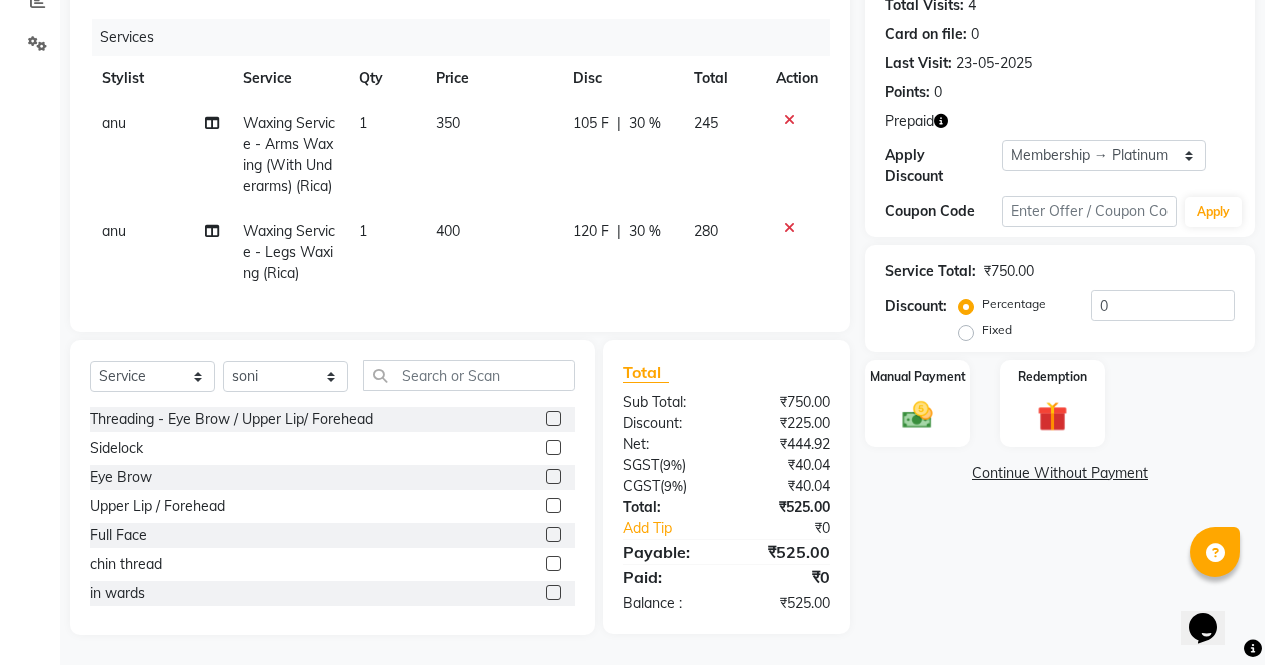 click on "Eye Brow" 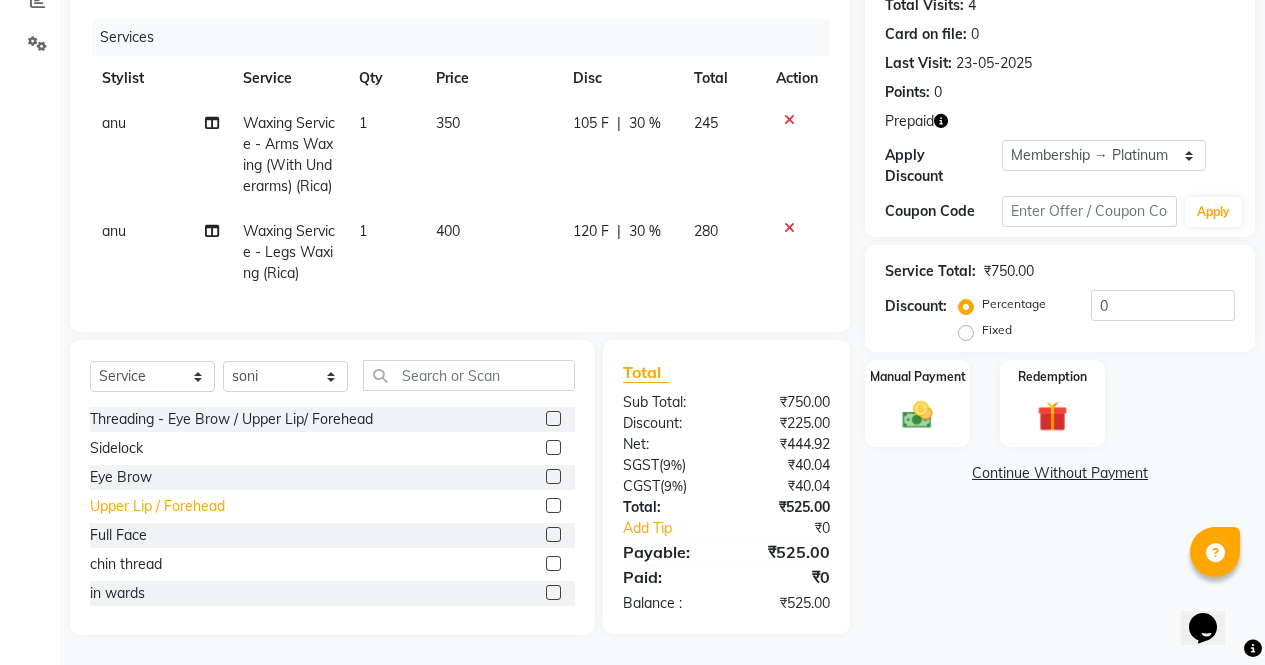 click on "Upper Lip / Forehead" 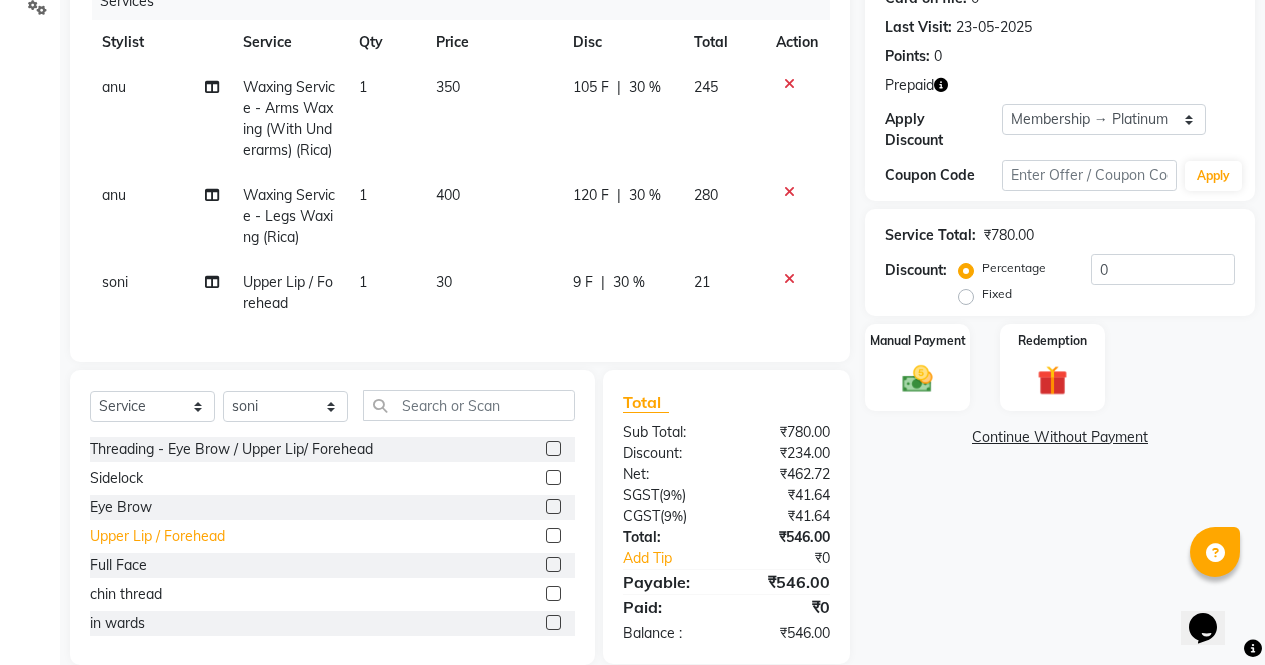 scroll, scrollTop: 331, scrollLeft: 0, axis: vertical 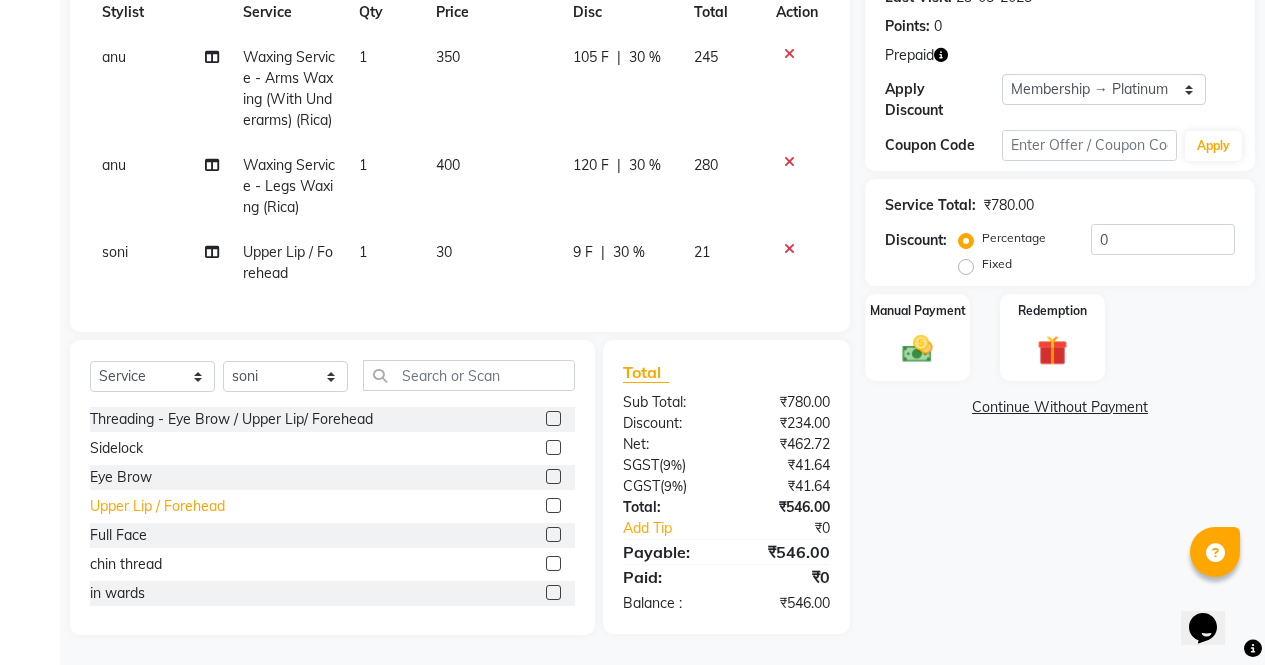 click on "Upper Lip / Forehead" 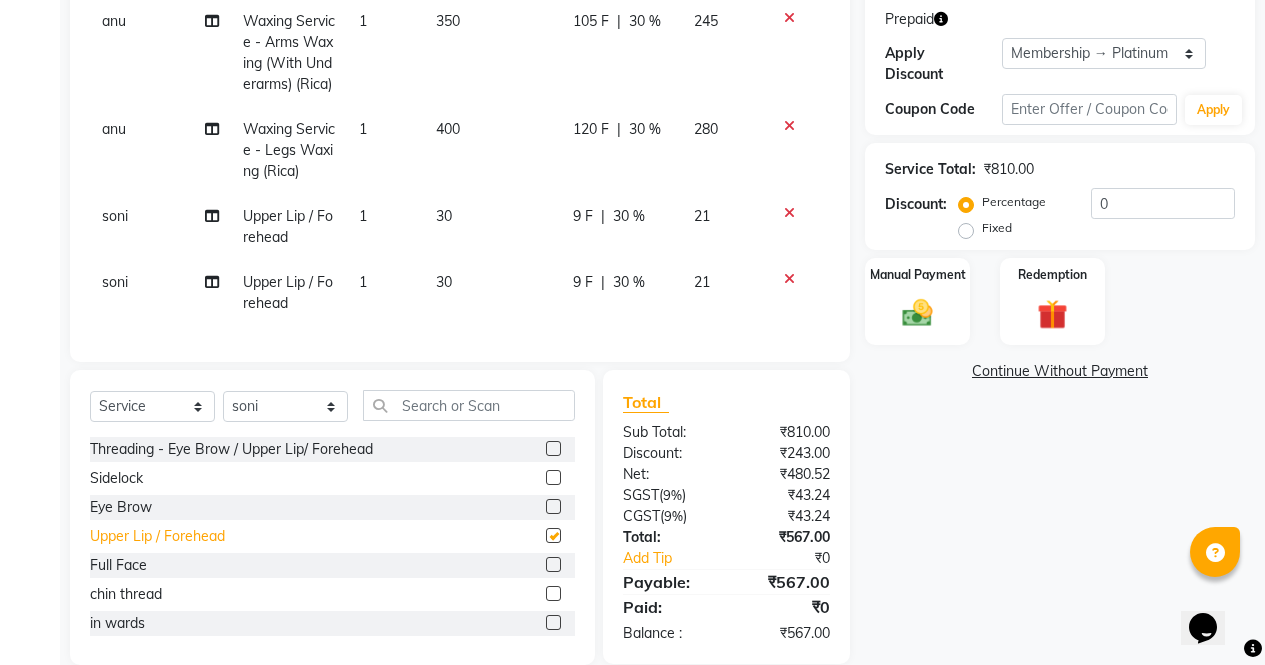 checkbox on "false" 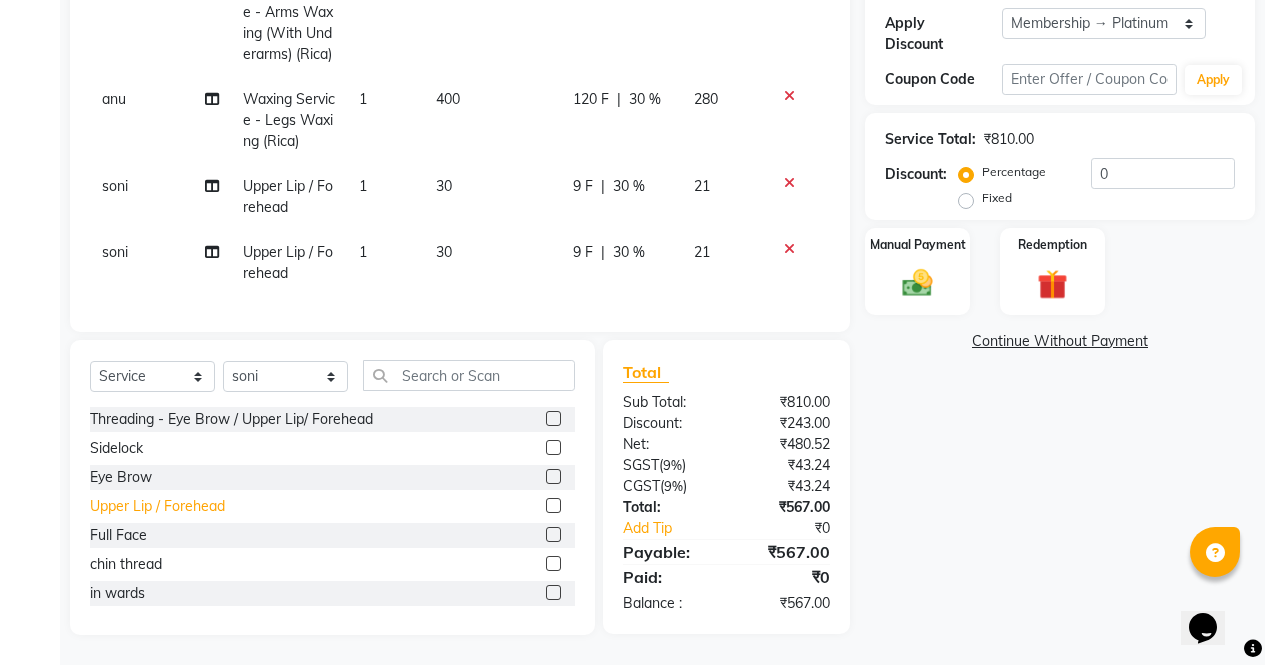 scroll, scrollTop: 397, scrollLeft: 0, axis: vertical 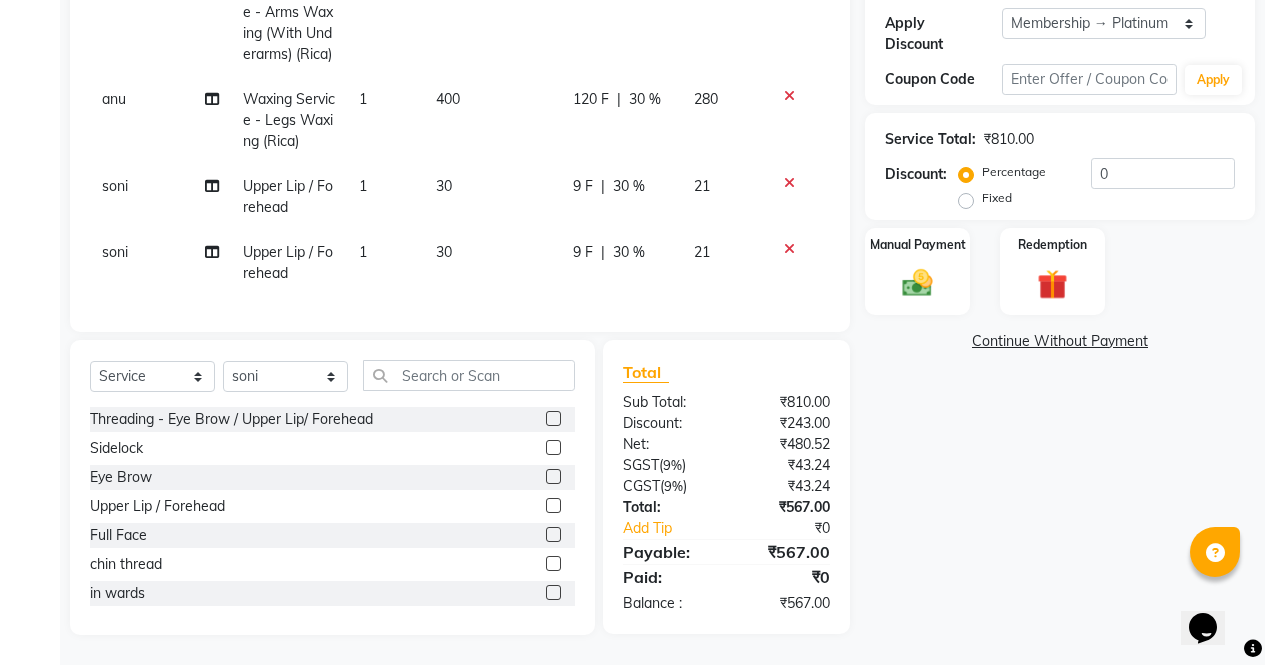 click 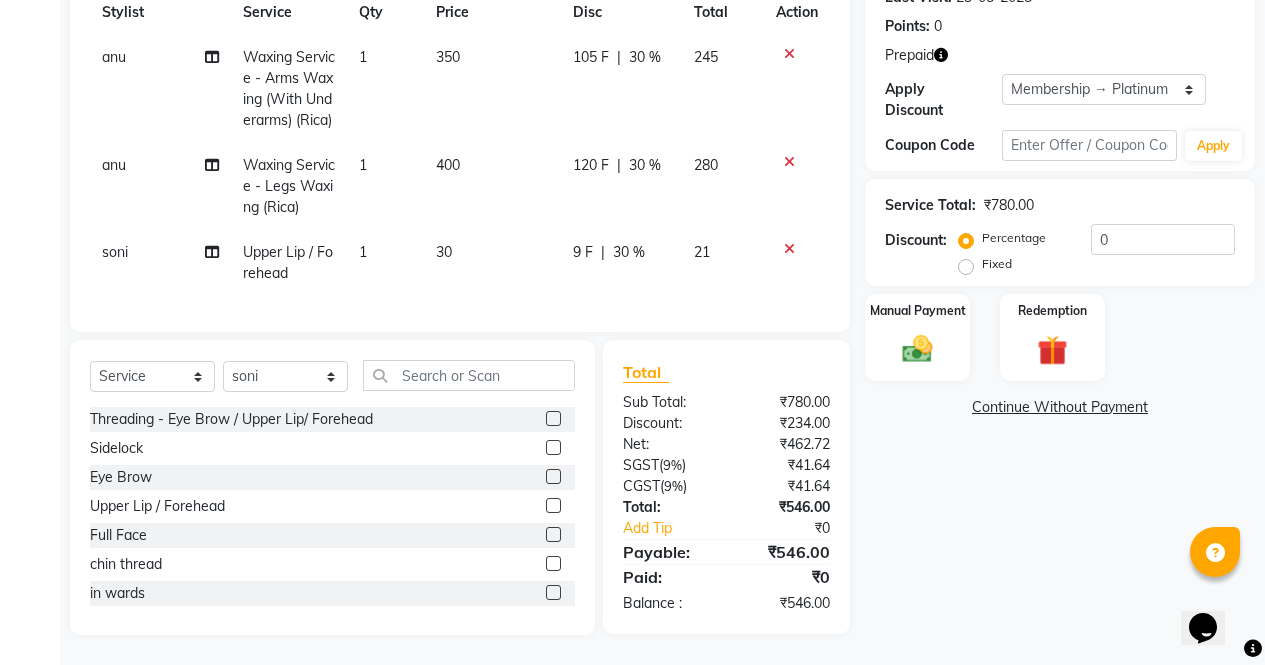 click 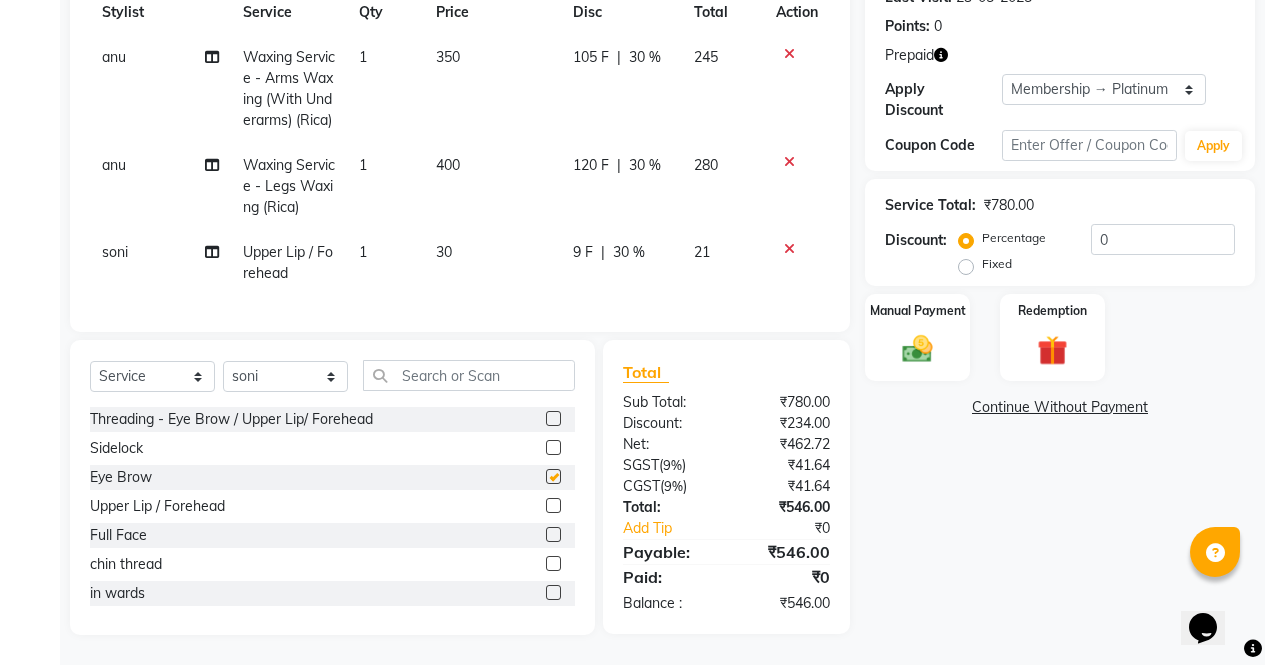 scroll, scrollTop: 376, scrollLeft: 0, axis: vertical 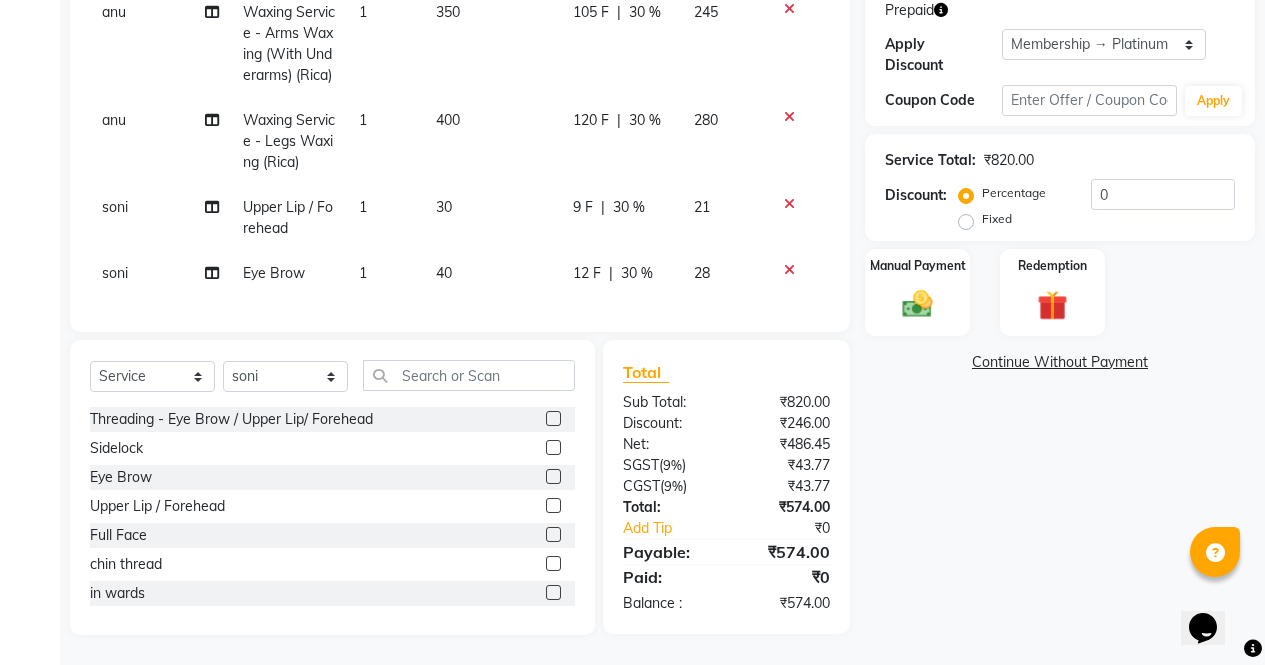 checkbox on "false" 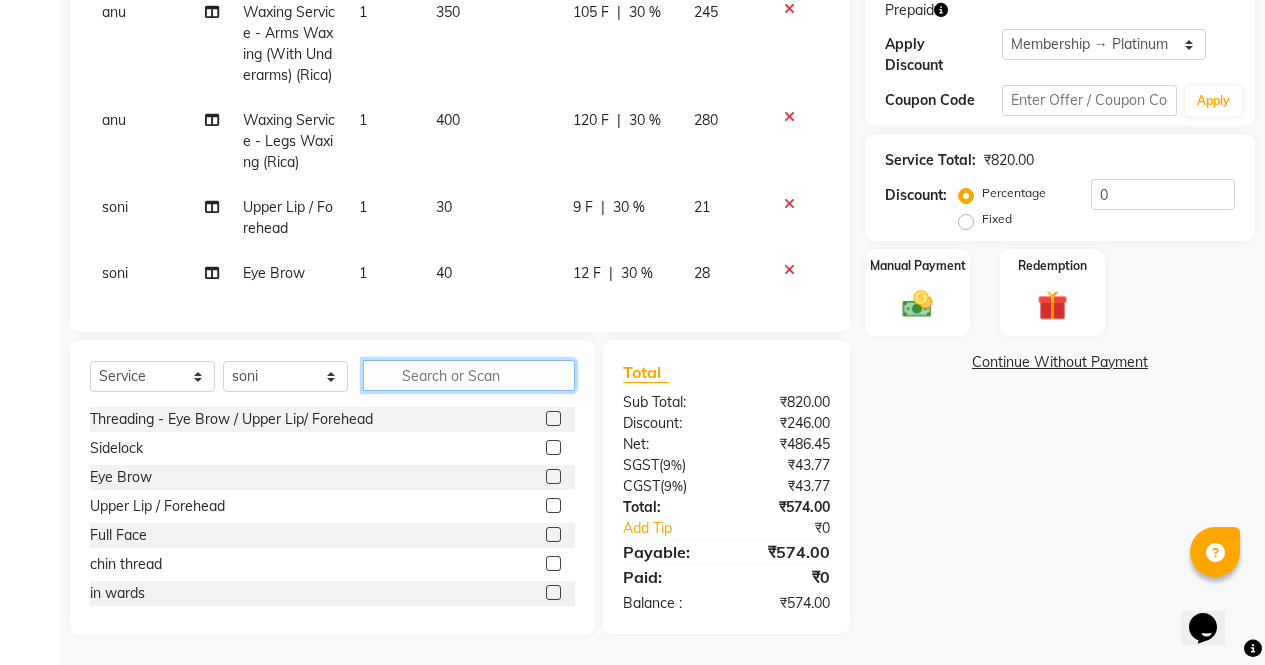 click 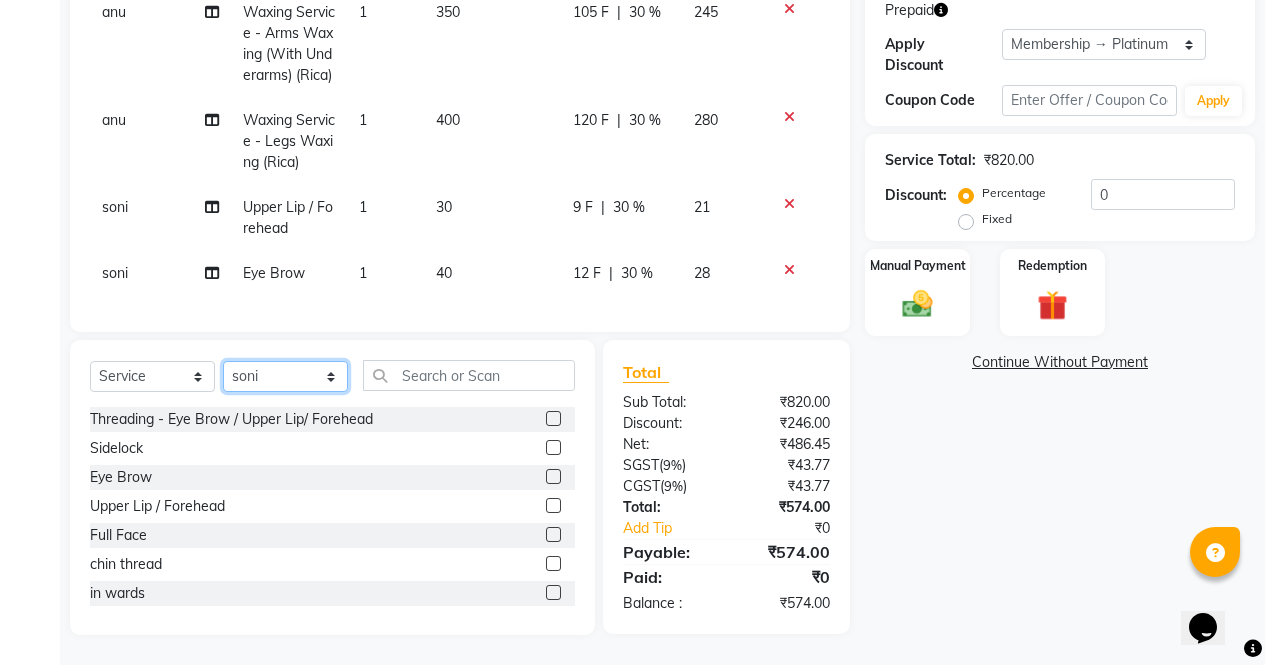 click on "Select Stylist [FIRST] [FIRST] [FIRST] [FIRST] Front Desk [FIRST] [FIRST] [FIRST] [FIRST] [FIRST]" 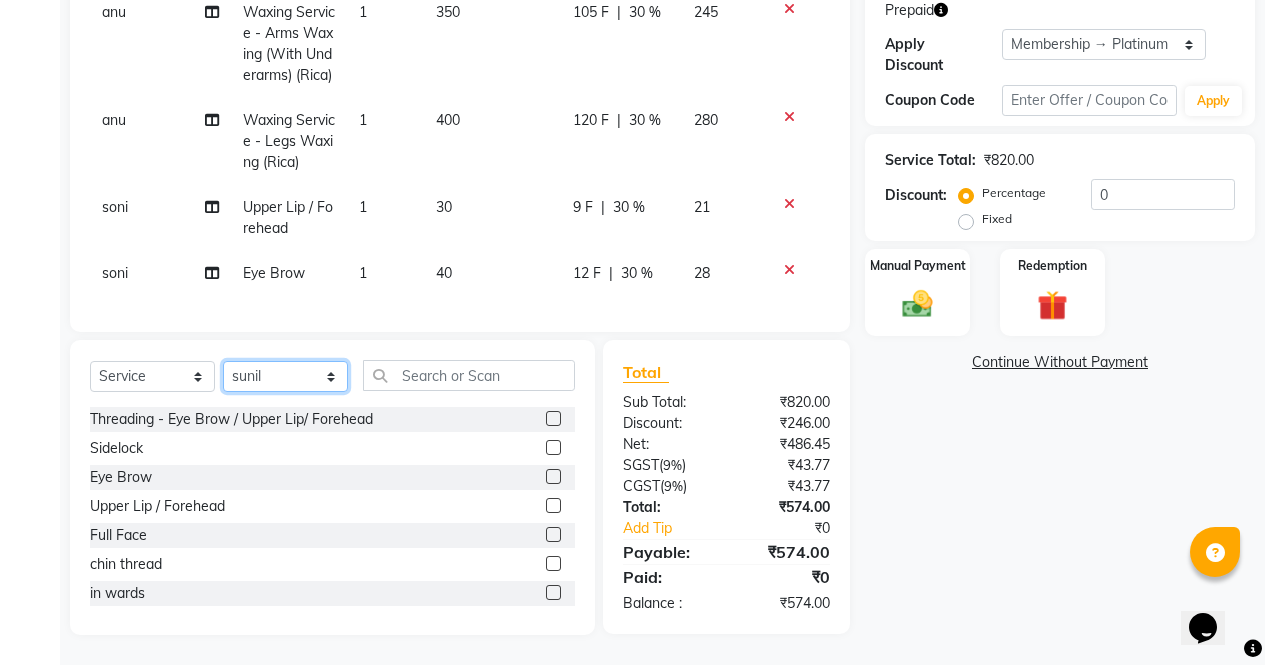 click on "Select Stylist [FIRST] [FIRST] [FIRST] [FIRST] Front Desk [FIRST] [FIRST] [FIRST] [FIRST] [FIRST]" 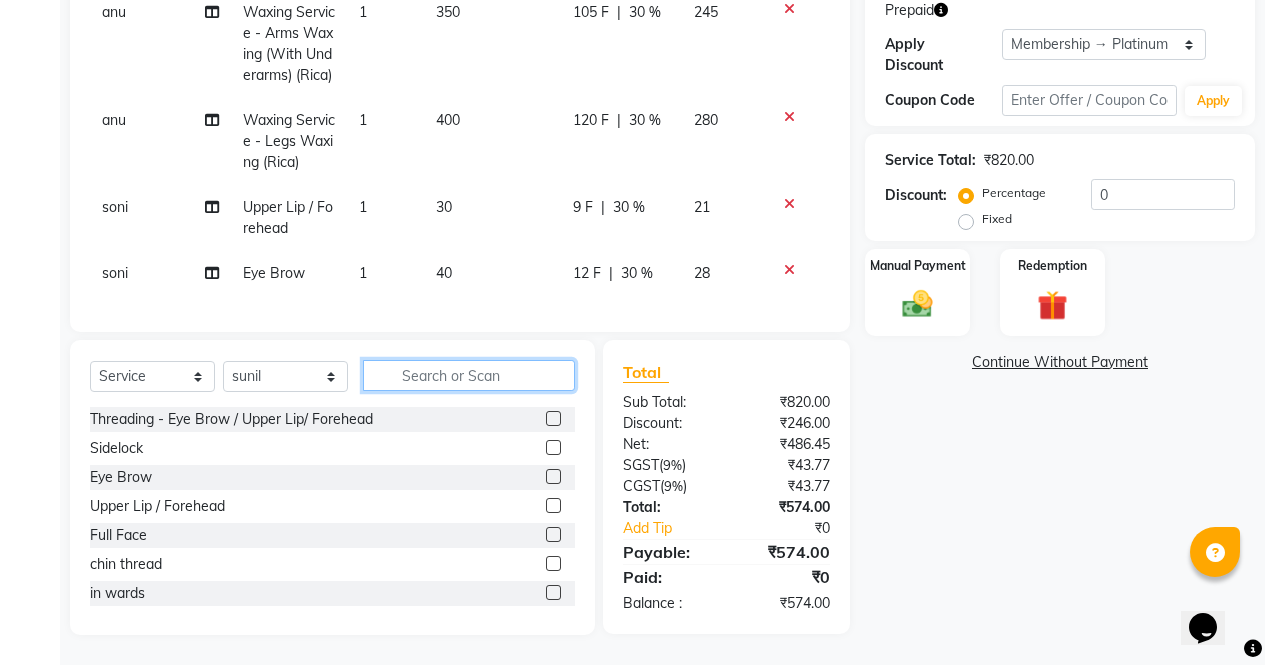 click 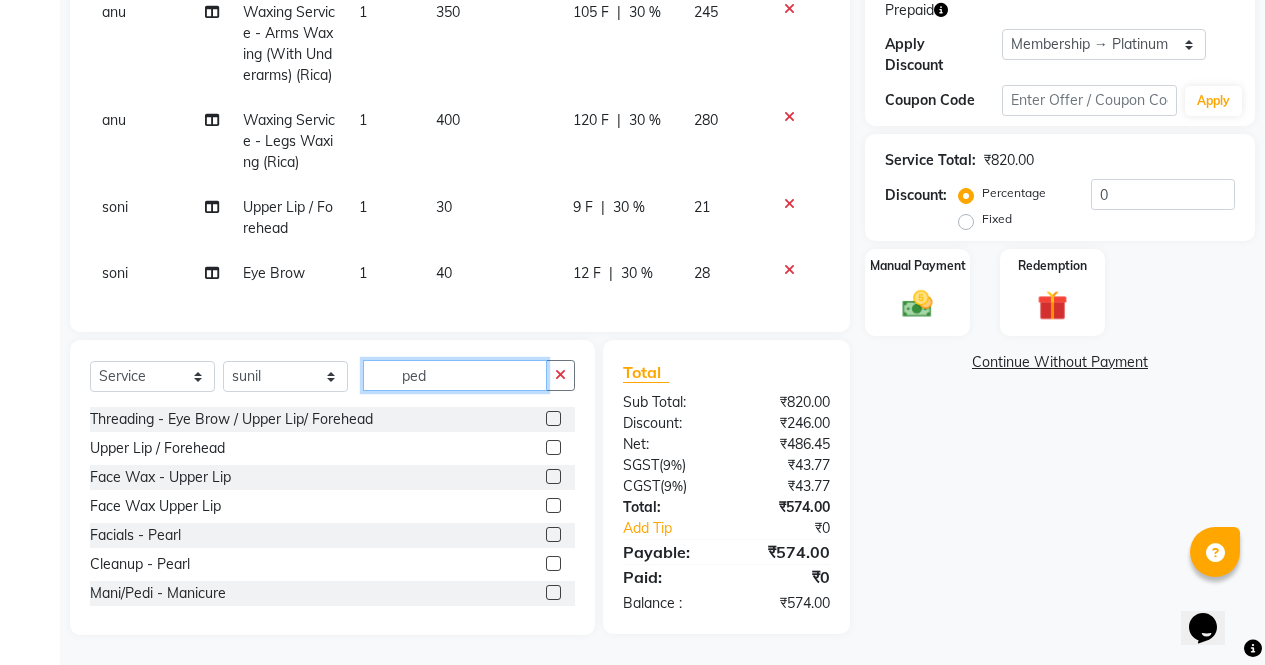 scroll, scrollTop: 375, scrollLeft: 0, axis: vertical 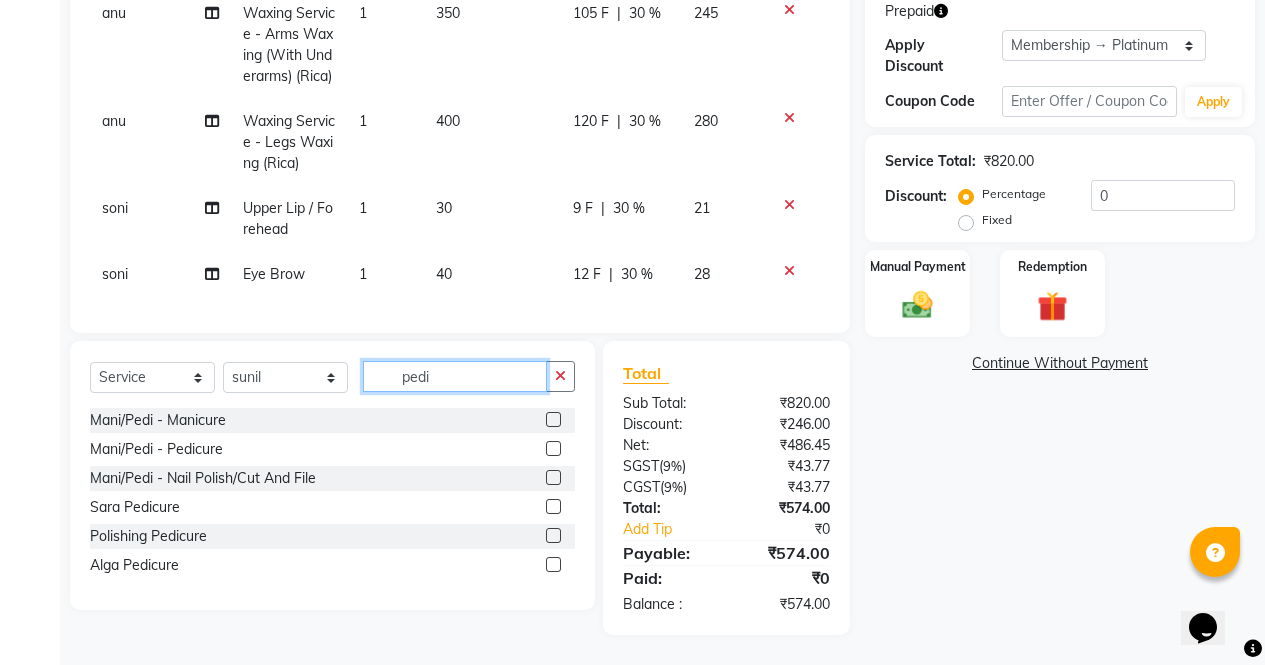 type on "pedi" 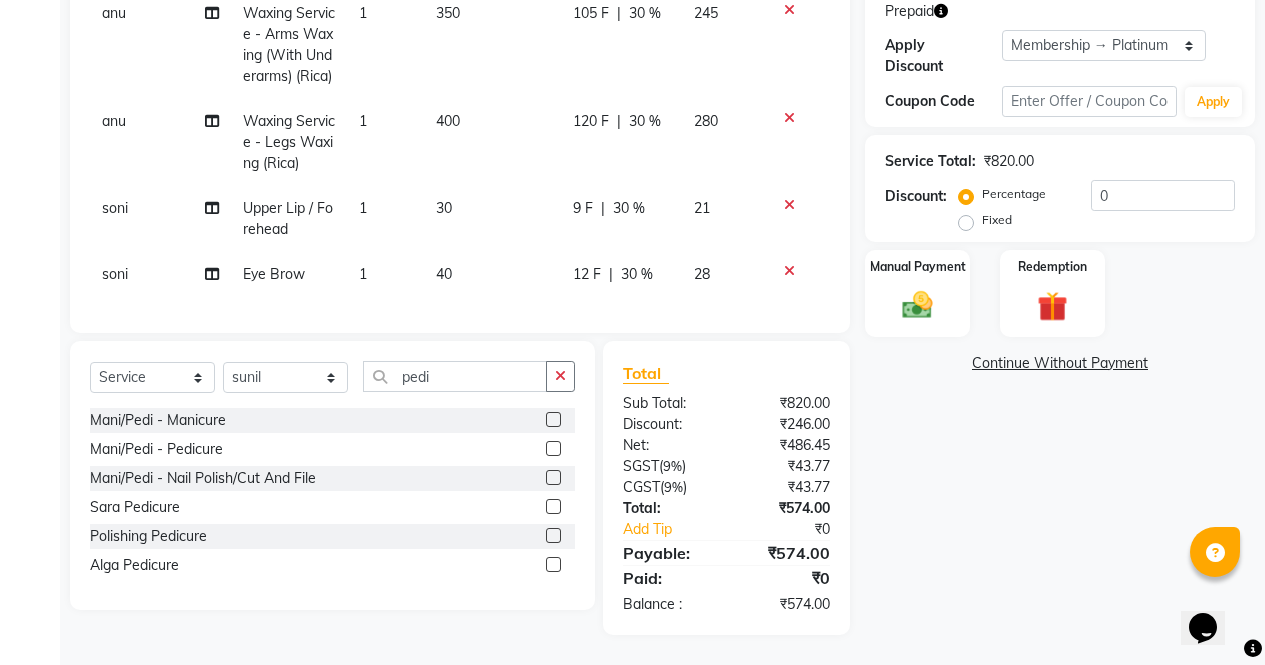 click 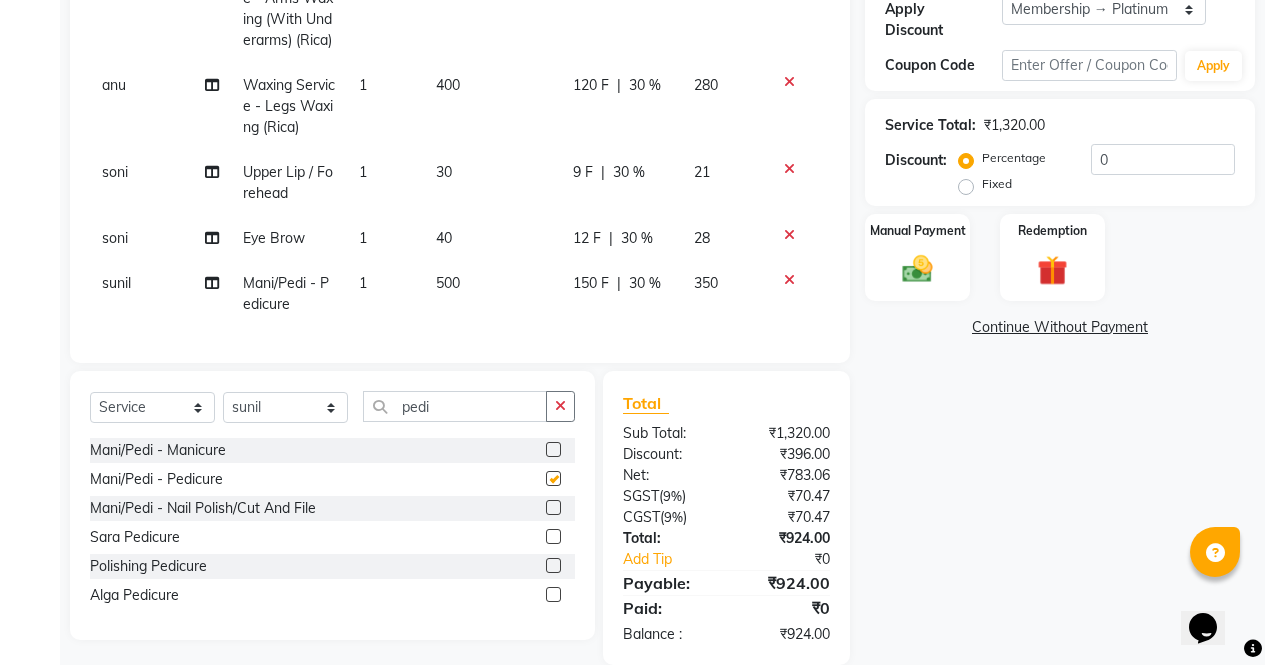 checkbox on "false" 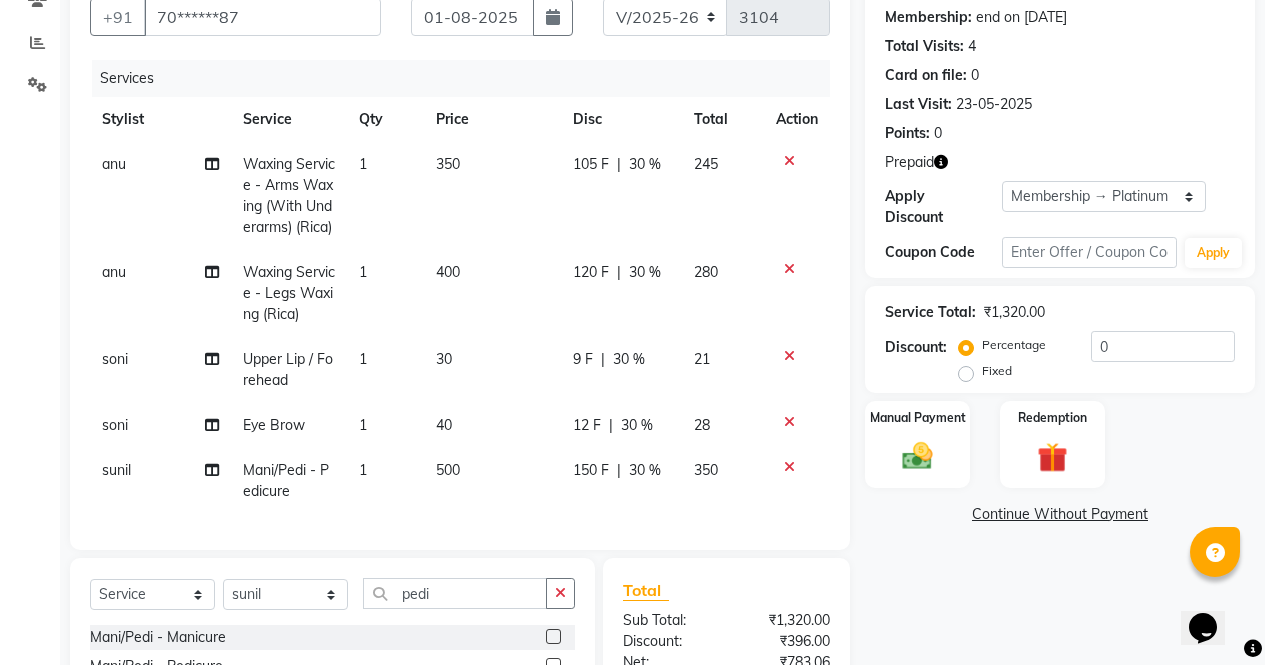 scroll, scrollTop: 147, scrollLeft: 0, axis: vertical 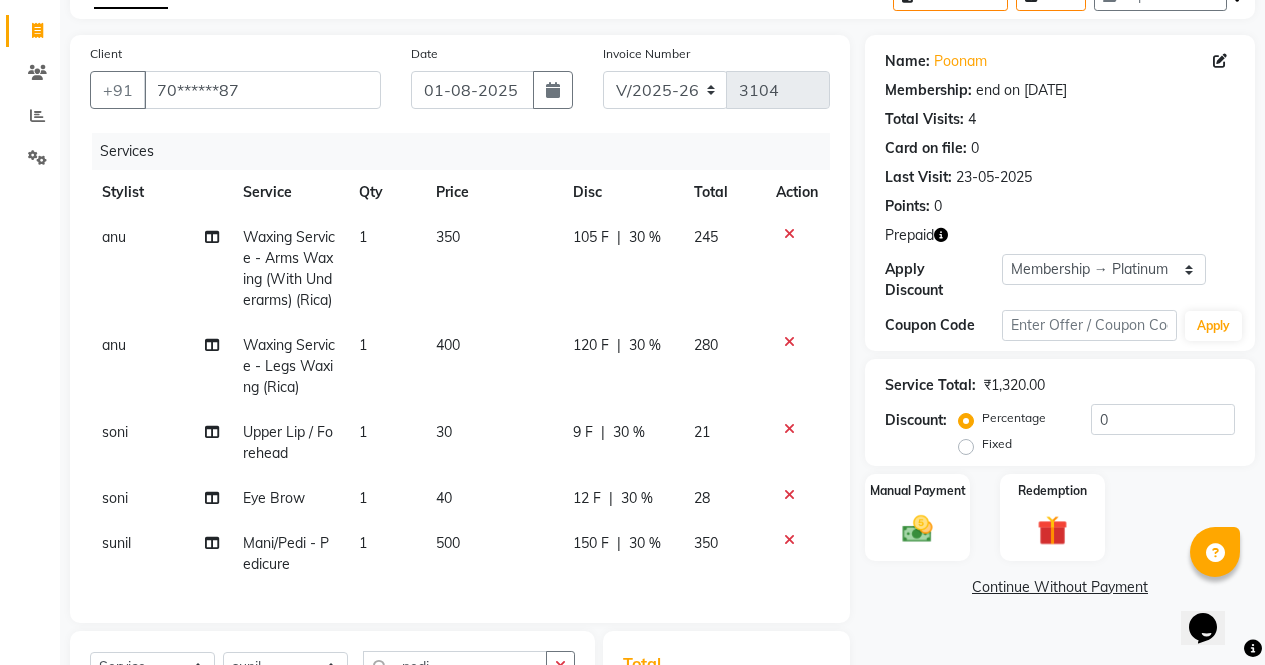 click on "Prepaid" 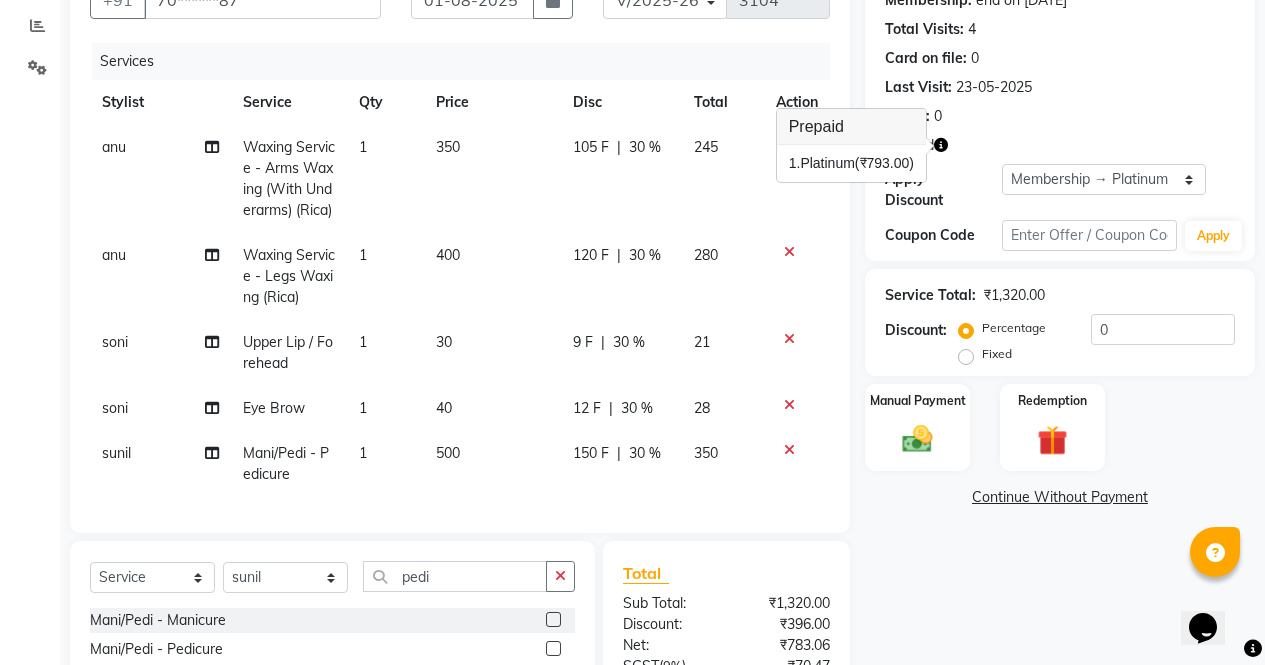 scroll, scrollTop: 188, scrollLeft: 0, axis: vertical 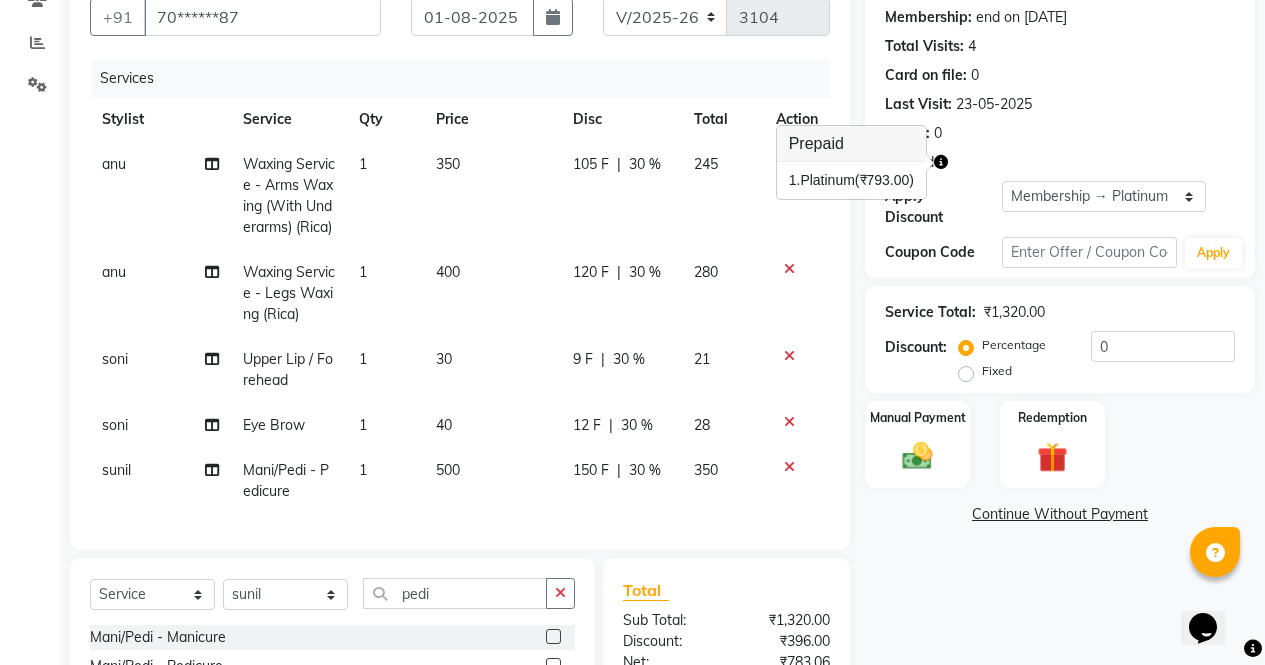 click on "sunil" 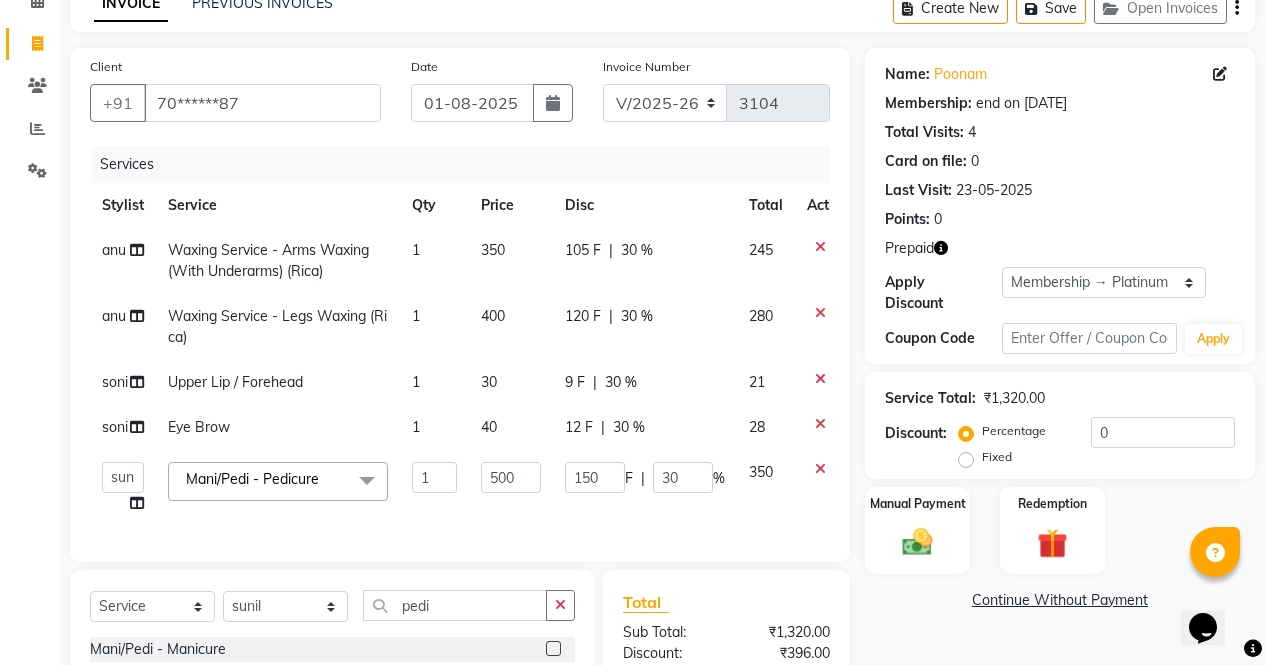 scroll, scrollTop: 101, scrollLeft: 0, axis: vertical 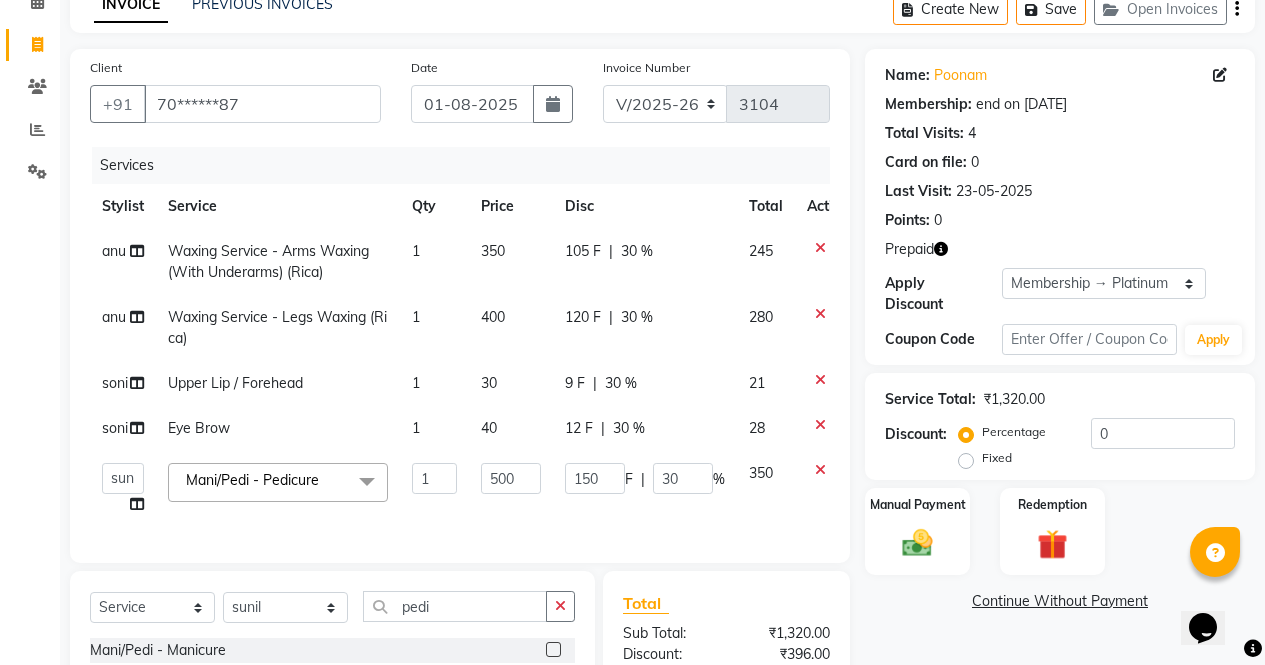 click on "Prepaid" 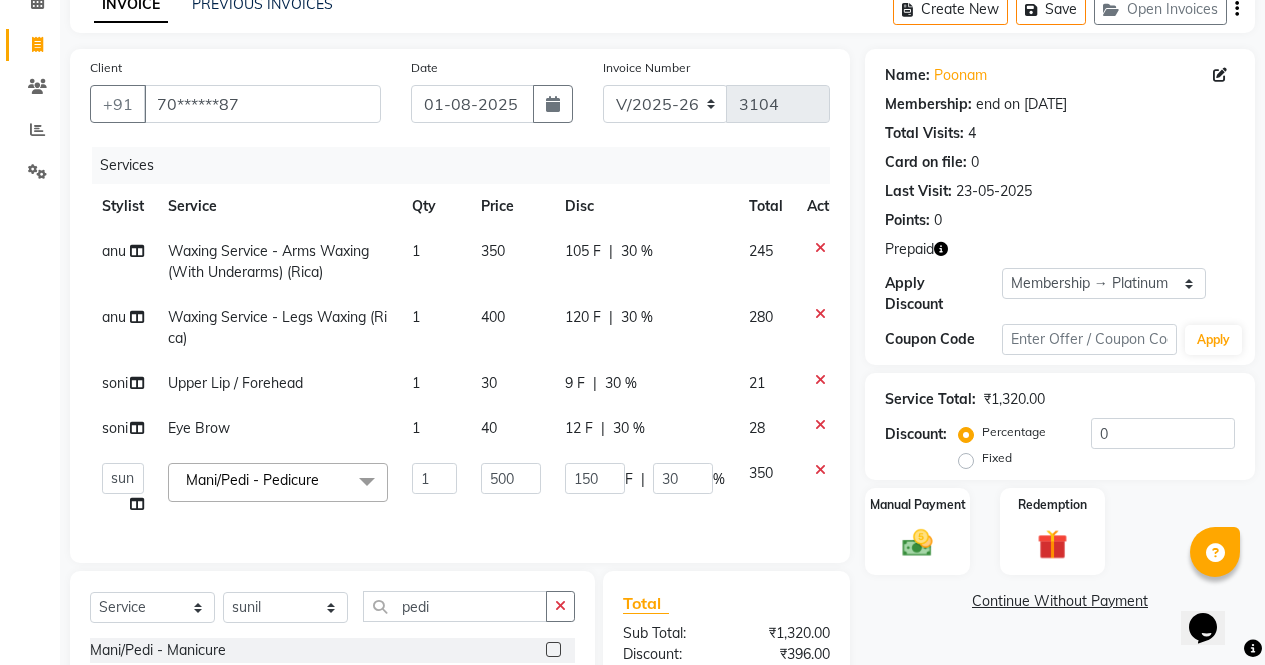 click on "Prepaid" 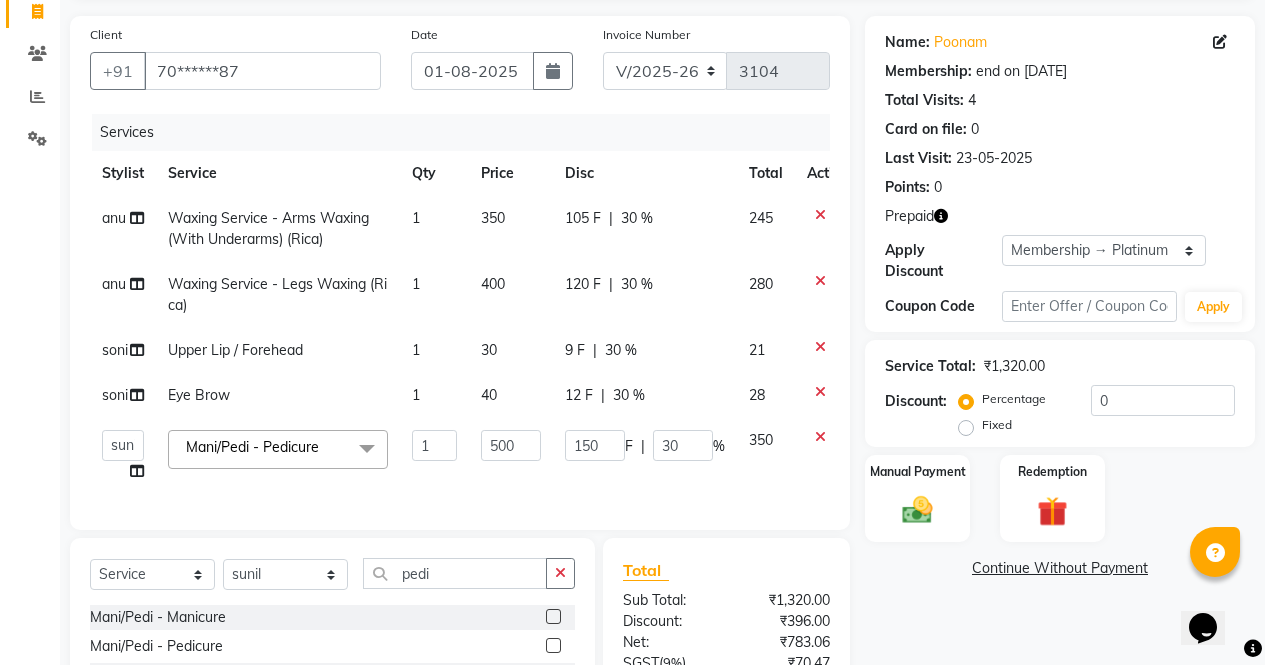 scroll, scrollTop: 133, scrollLeft: 0, axis: vertical 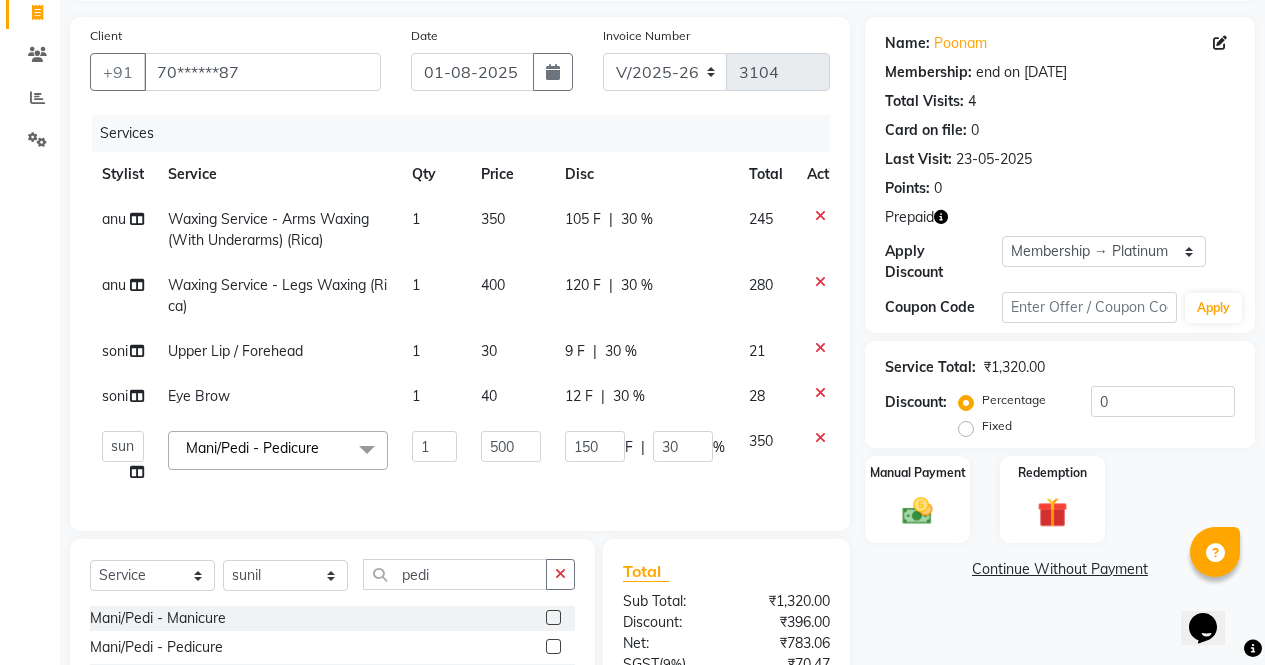 click 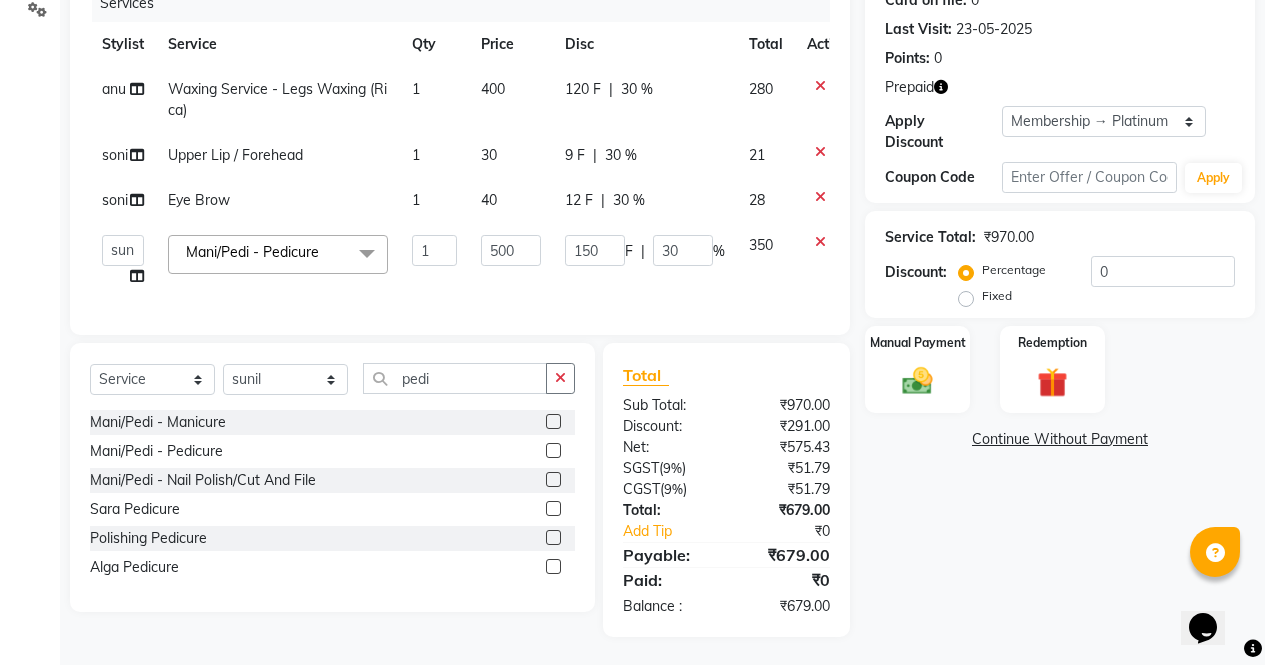 scroll, scrollTop: 280, scrollLeft: 0, axis: vertical 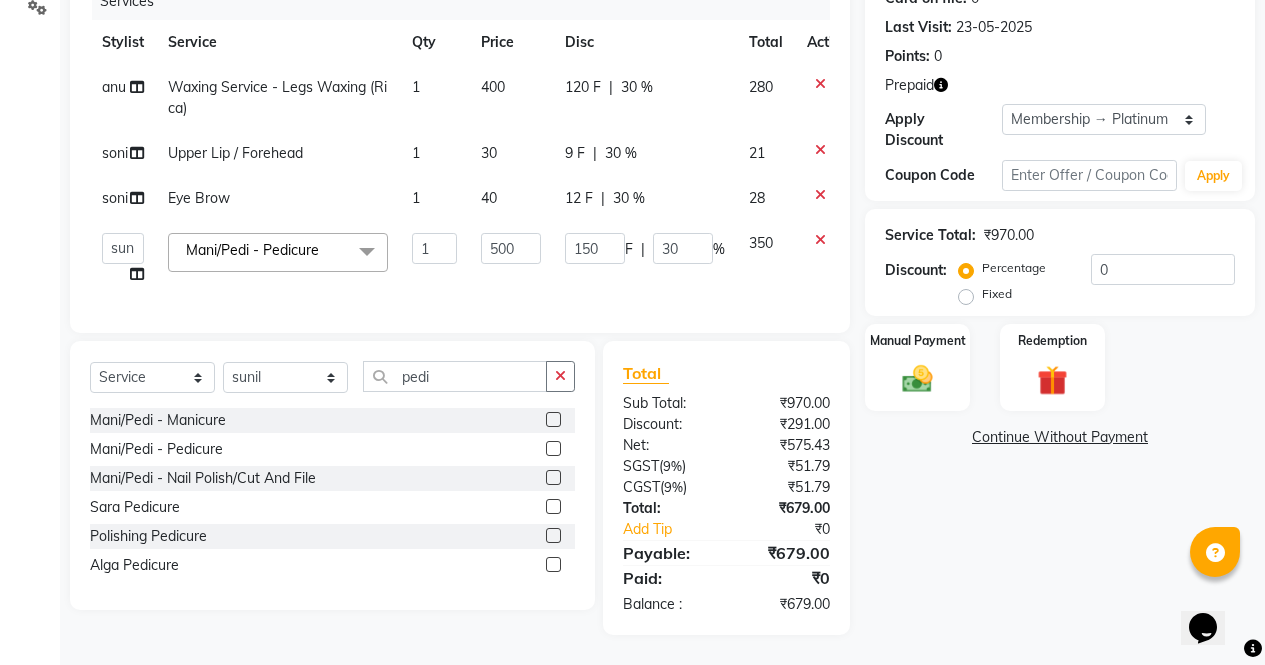 click 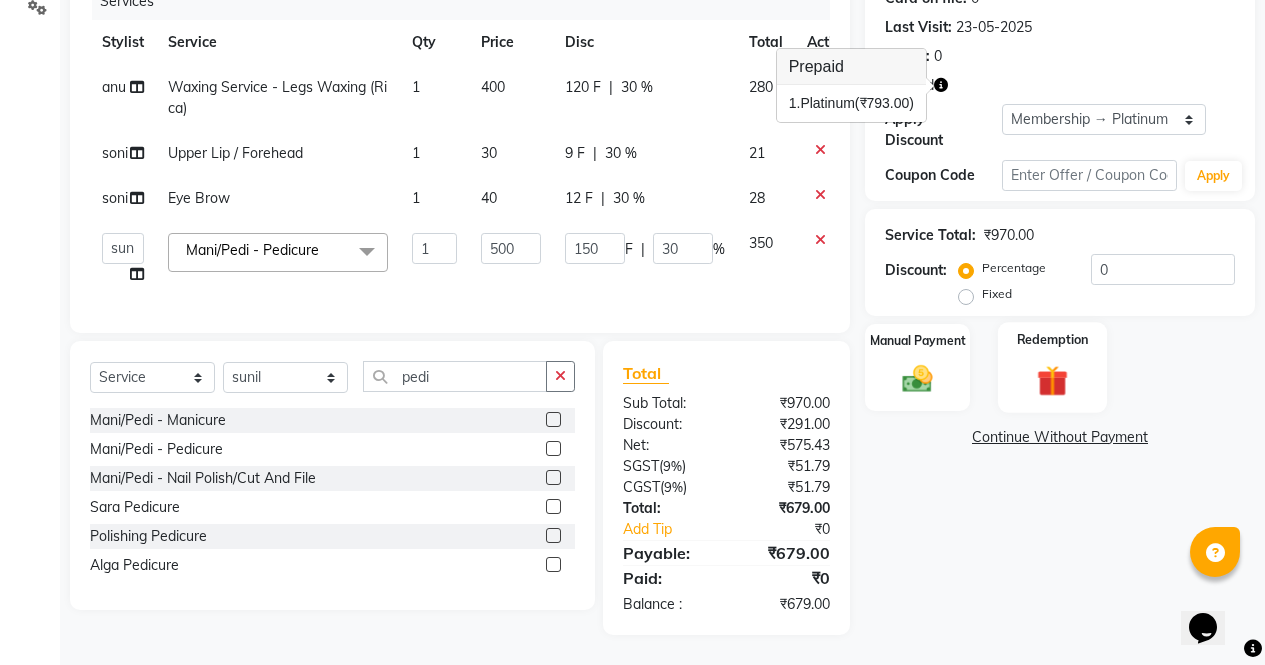 click 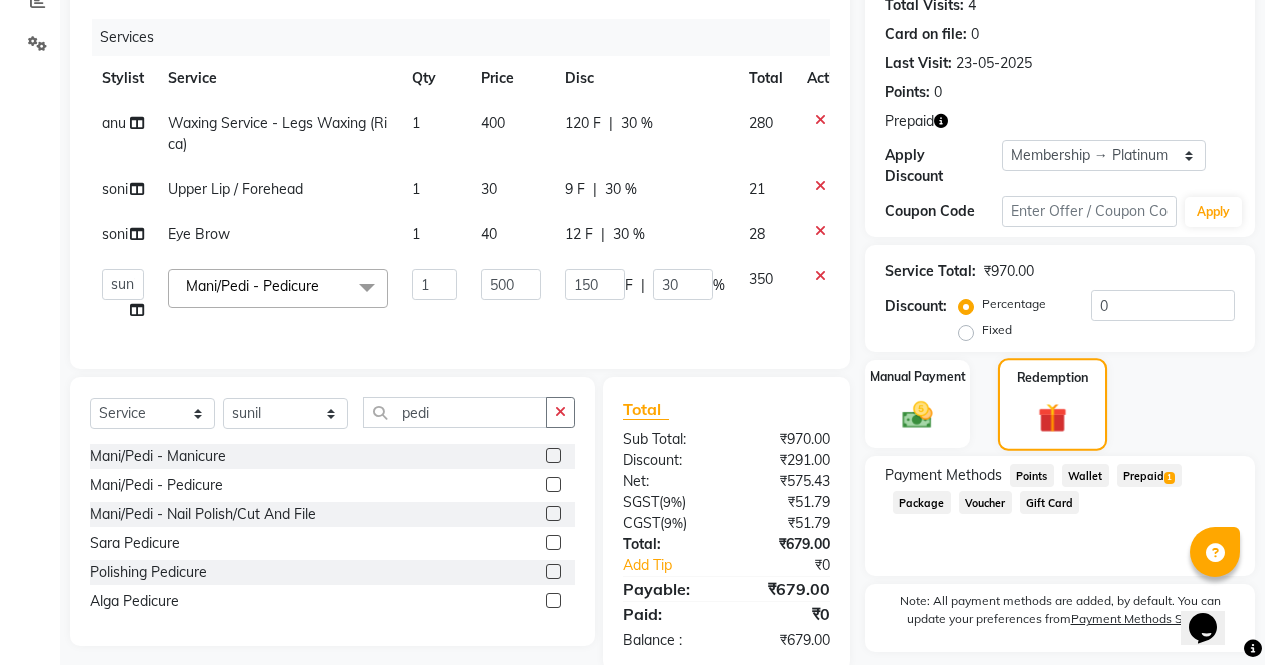 scroll, scrollTop: 280, scrollLeft: 0, axis: vertical 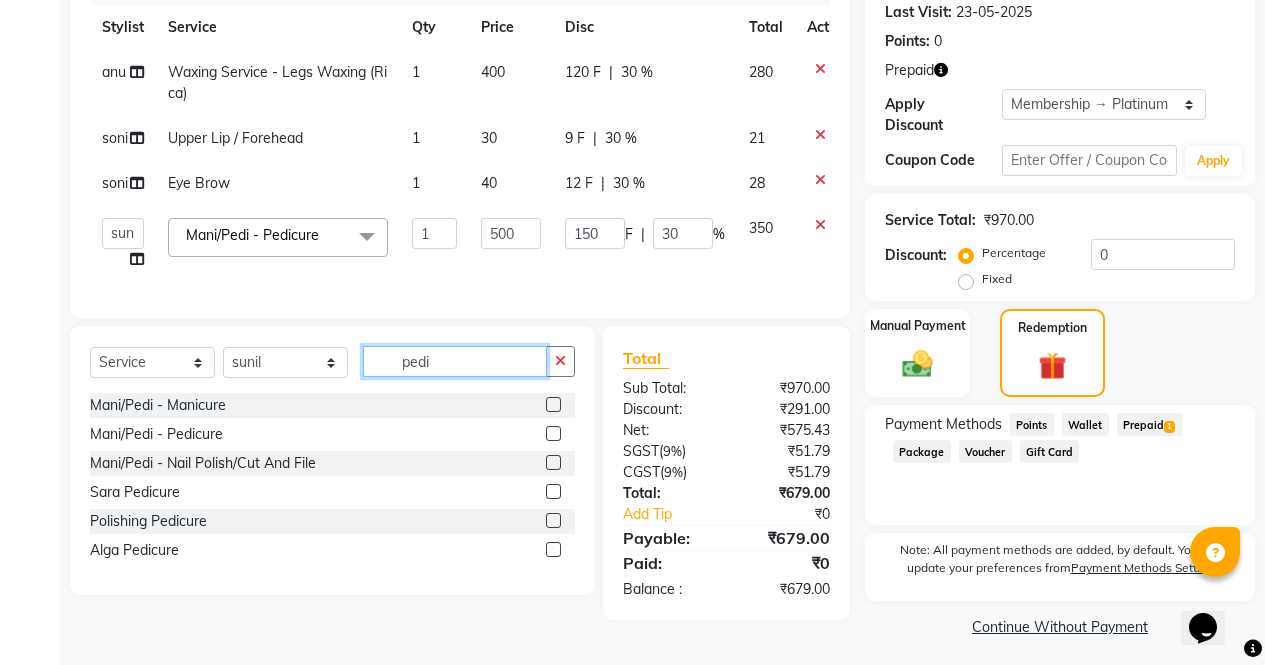click on "pedi" 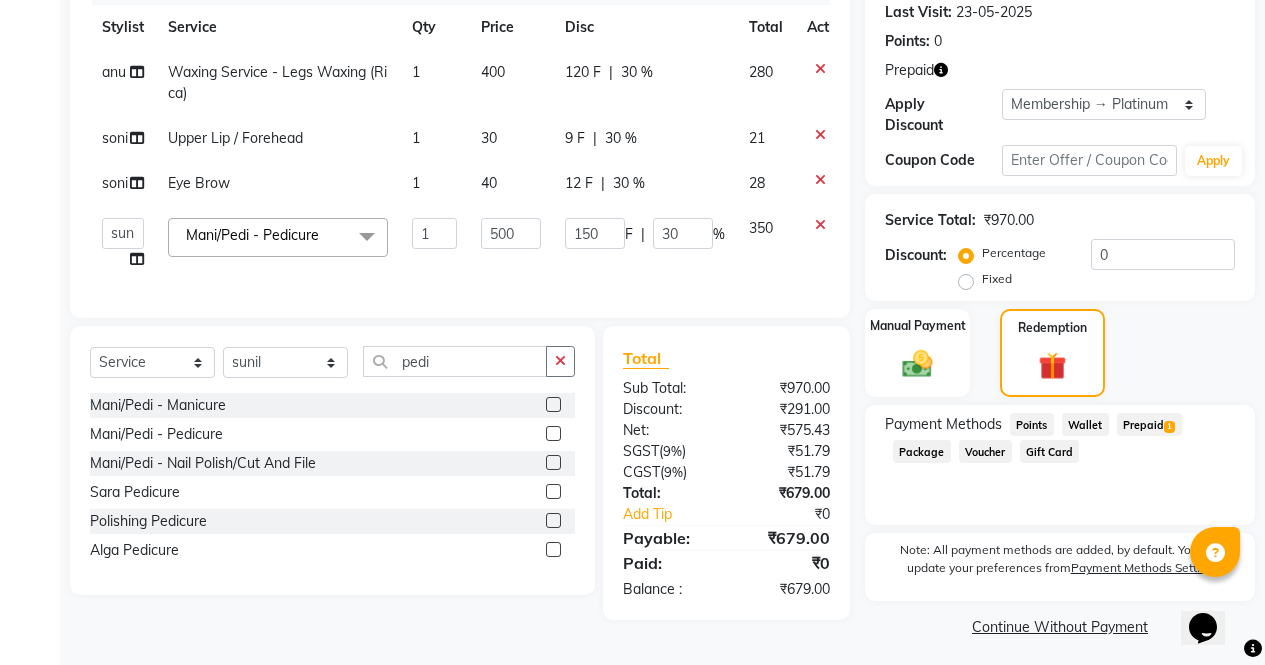 click on "Name: [FIRST] [LAST]  Membership: end on [DATE] Total Visits:  4 Card on file:  0 Last Visit:   [DATE] Points:   0  Prepaid Apply Discount Select Membership → Platinum Coupon Code Apply" 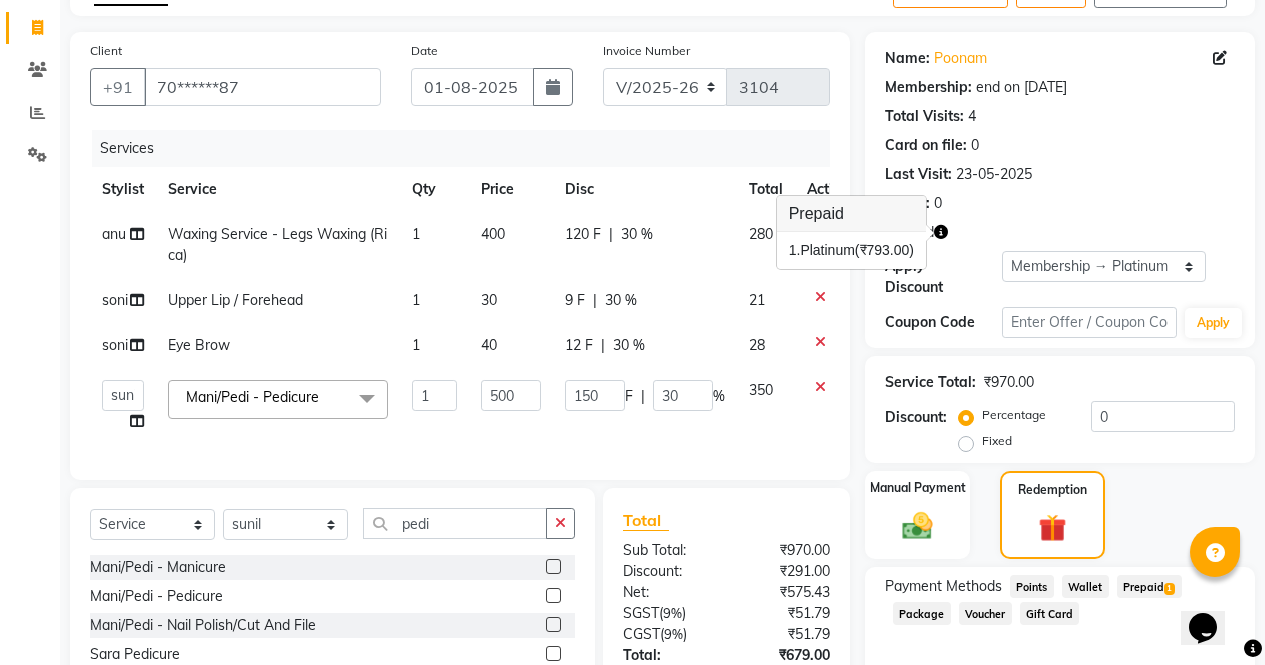 scroll, scrollTop: 76, scrollLeft: 0, axis: vertical 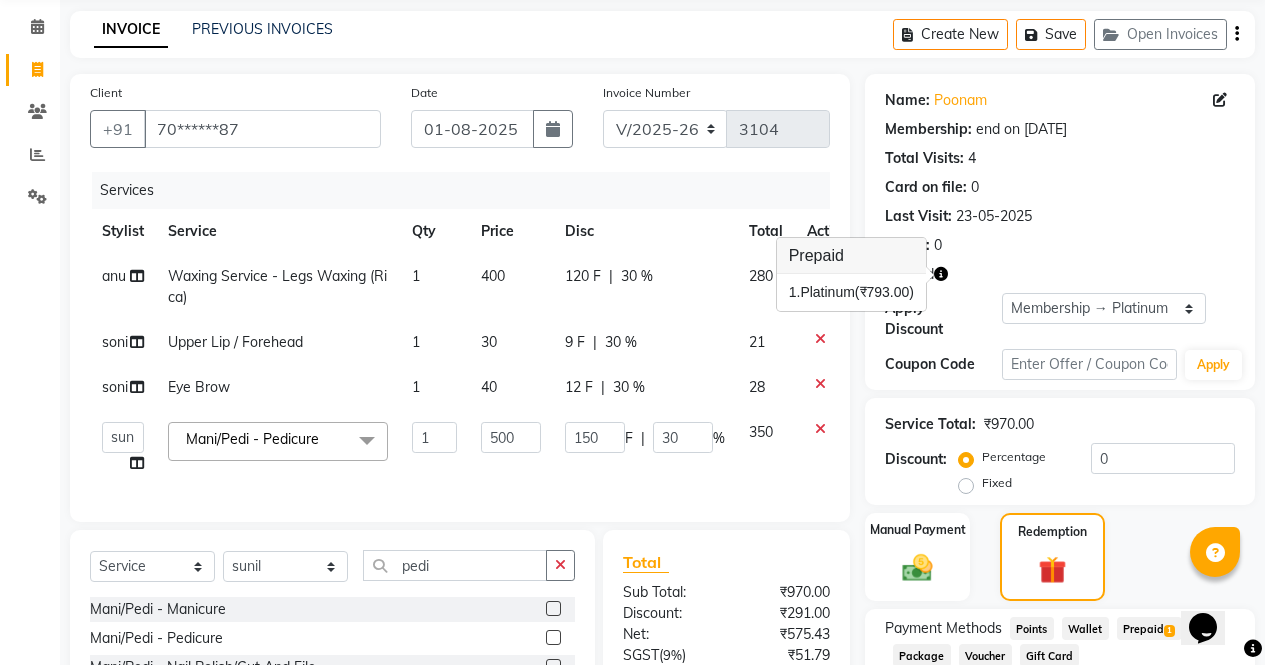 click on "Last Visit:   [DATE]" 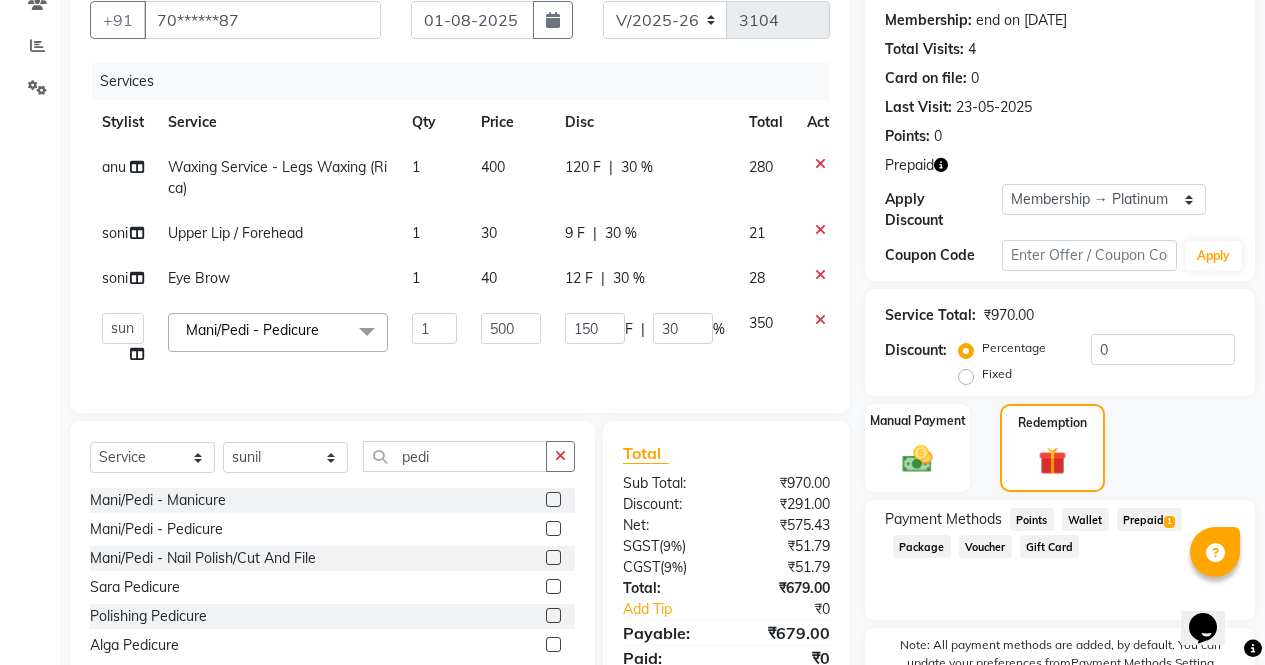 scroll, scrollTop: 172, scrollLeft: 0, axis: vertical 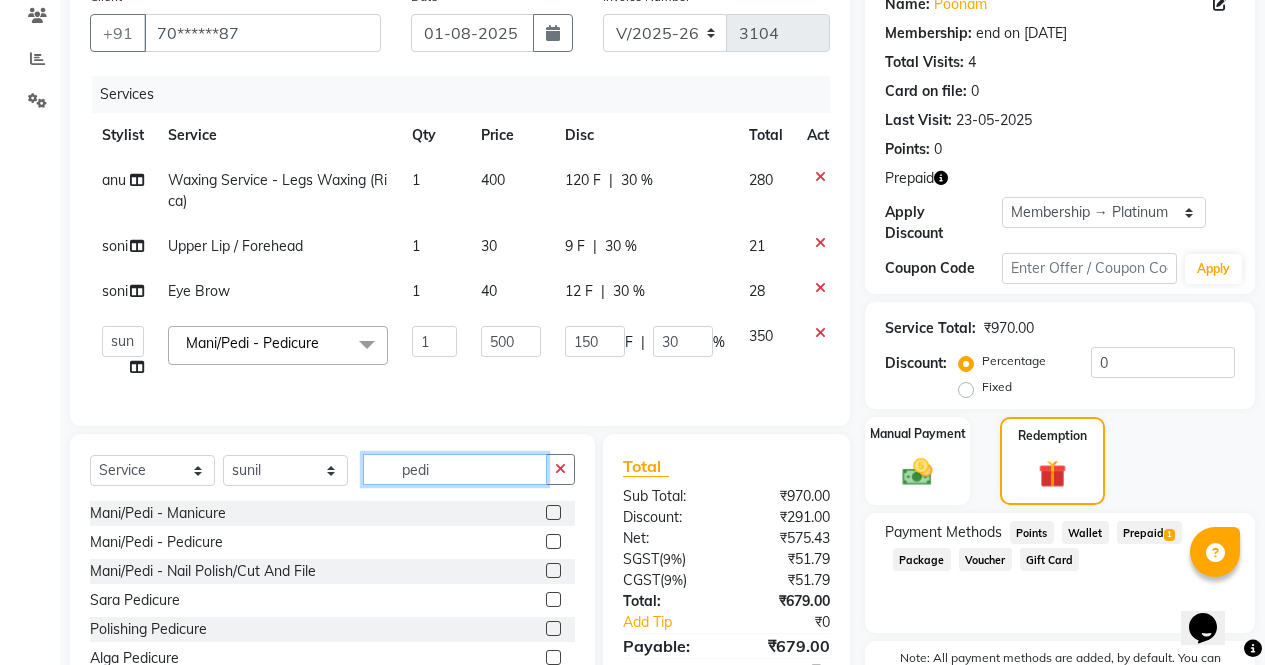 click on "pedi" 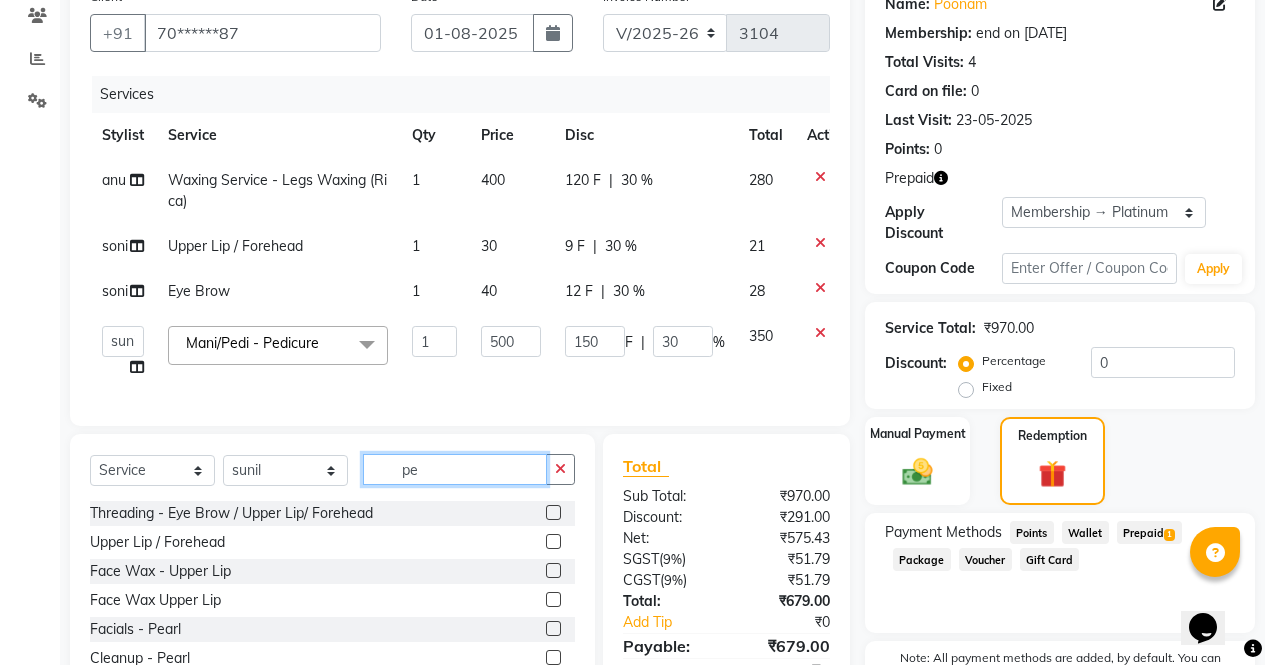 type on "p" 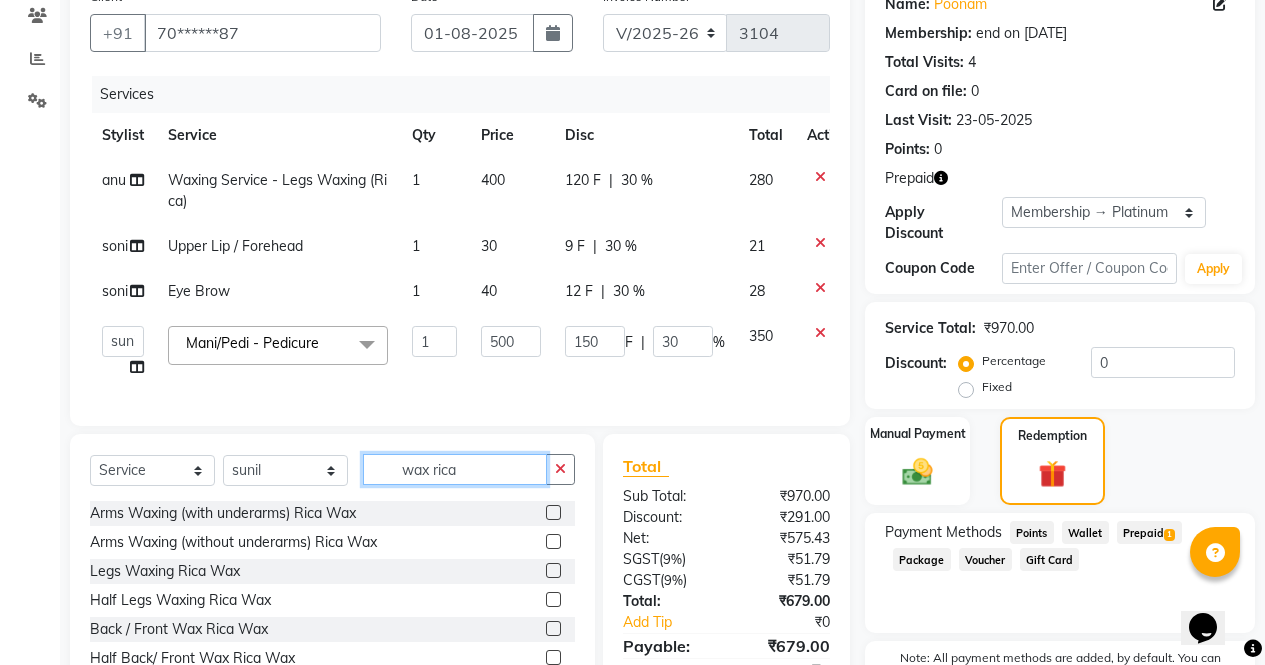 type on "wax rica" 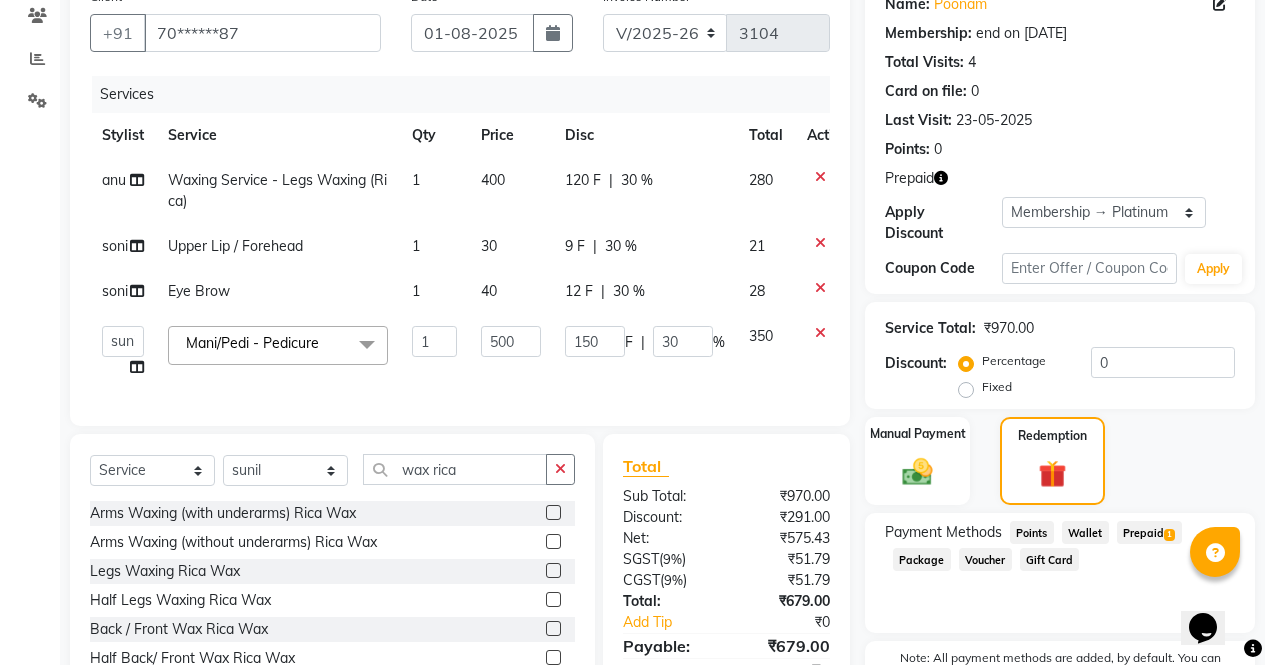 click 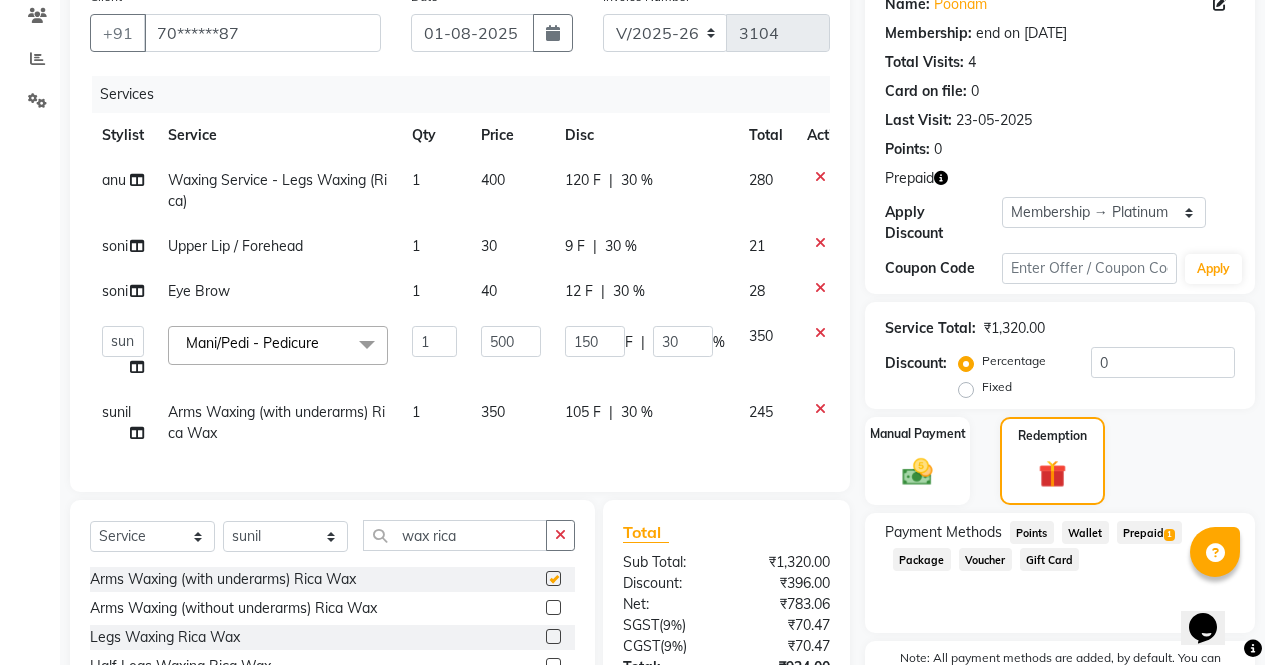 checkbox on "false" 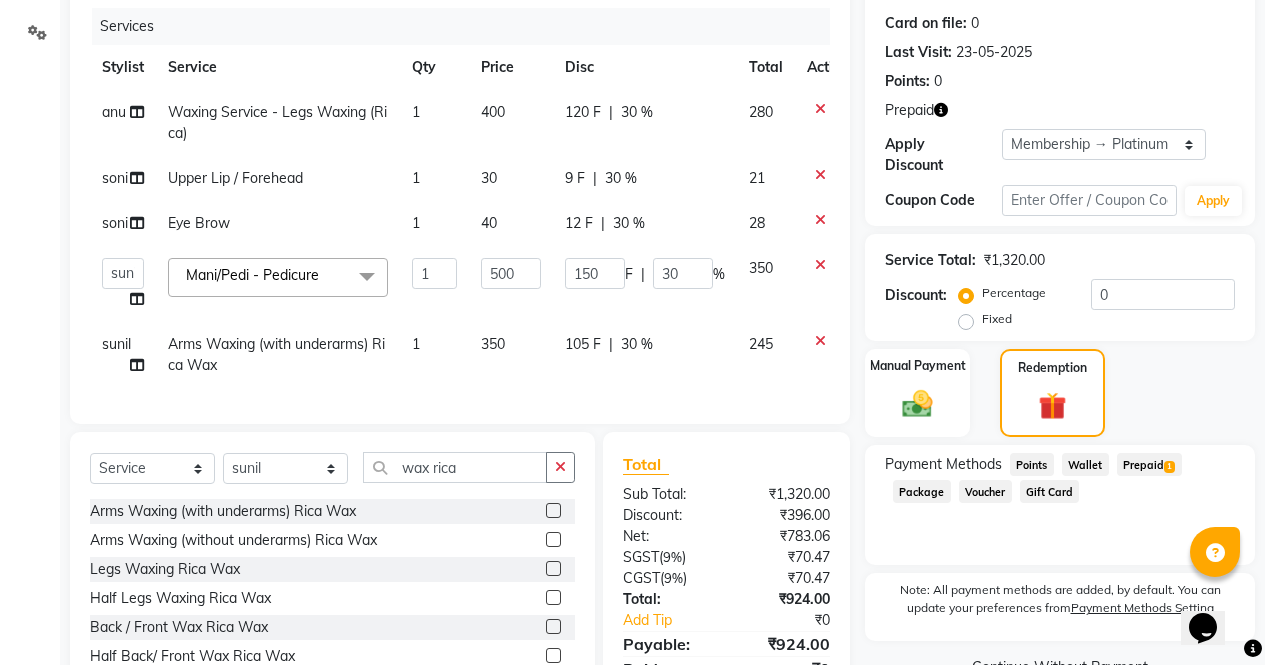 scroll, scrollTop: 347, scrollLeft: 0, axis: vertical 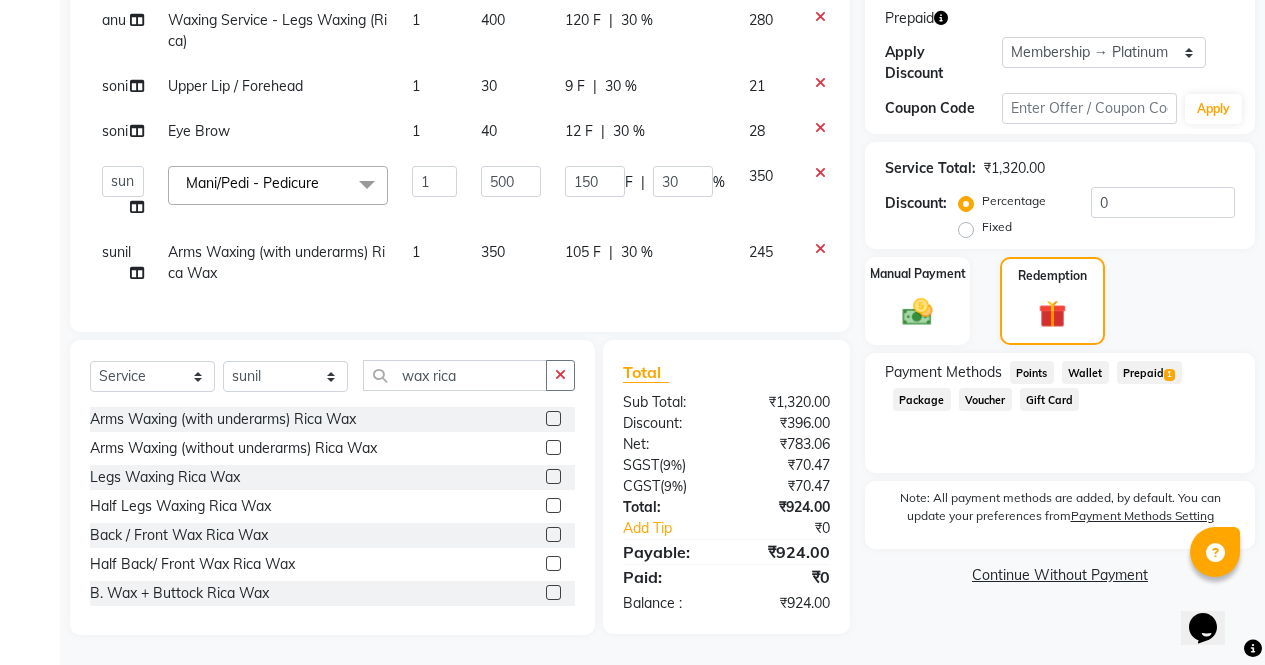 click on "Name: [FIRST] [LAST]  Membership: end on [DATE] Total Visits:  4 Card on file:  0 Last Visit:   [DATE] Points:   0  Prepaid Apply Discount Select Membership → Platinum Coupon Code Apply Service Total:  ₹1,320.00  Discount:  Percentage   Fixed  0 Manual Payment Redemption Payment Methods  Points   Wallet   Prepaid  1  Package   Voucher   Gift Card   Note: All payment methods are added, by default. You can update your preferences from  Payment Methods Setting  Continue Without Payment" 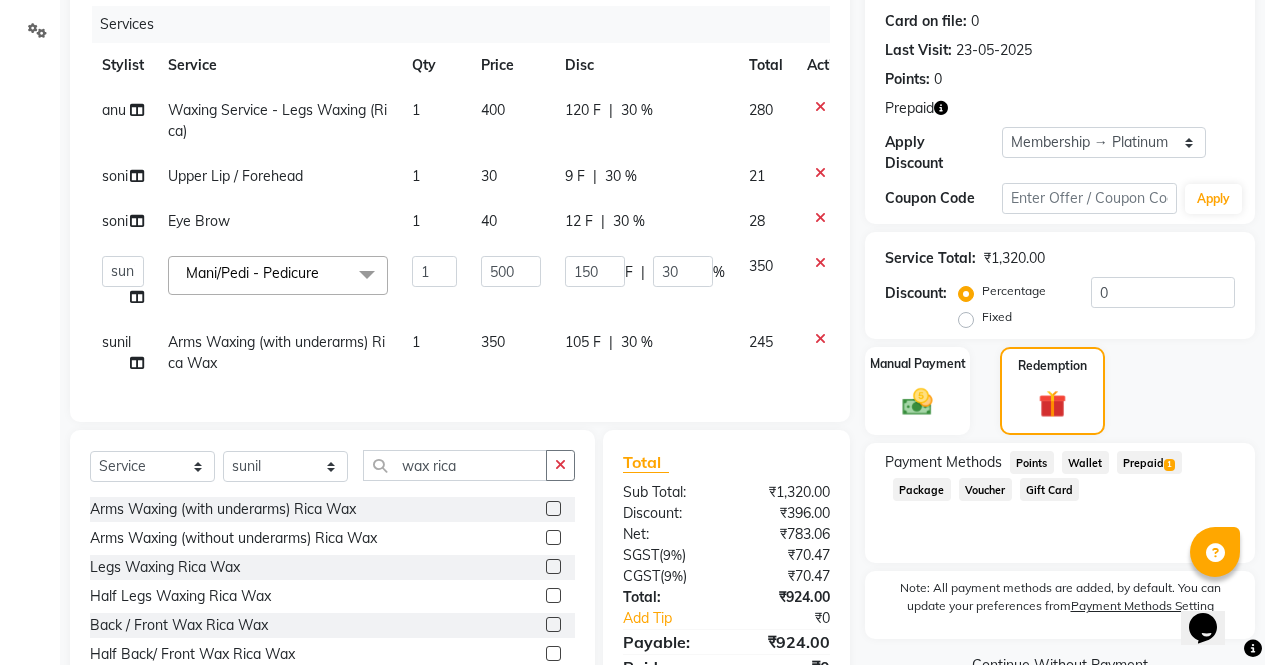 scroll, scrollTop: 239, scrollLeft: 0, axis: vertical 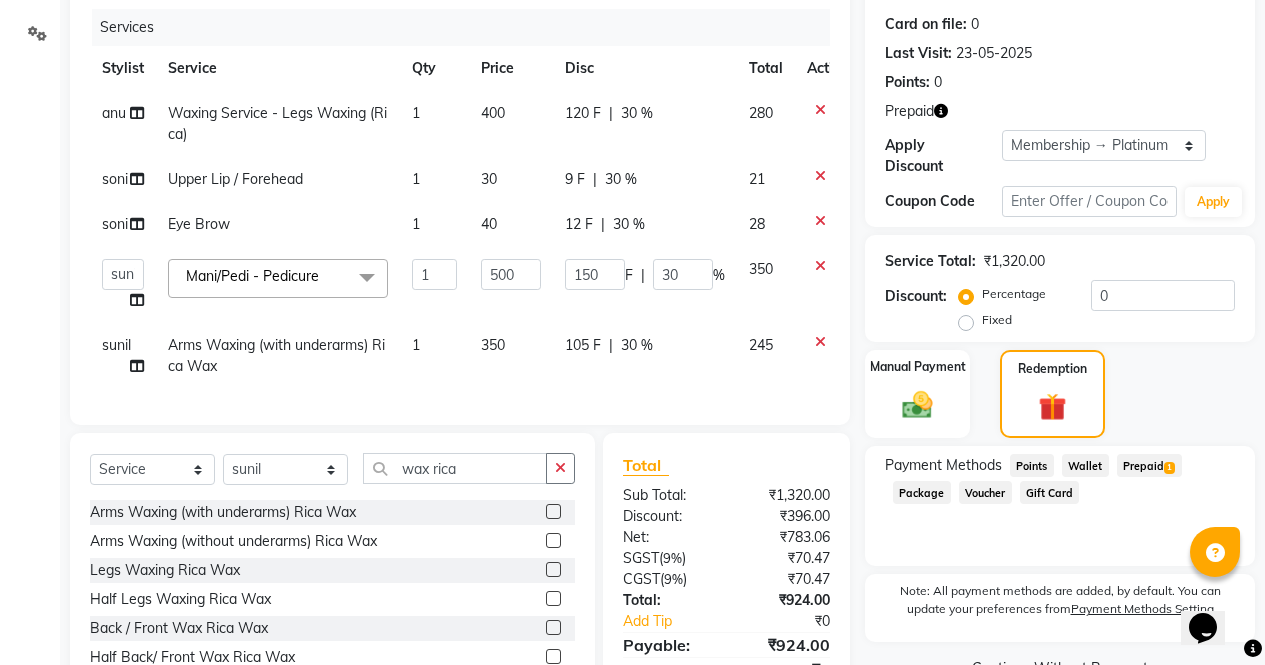 click 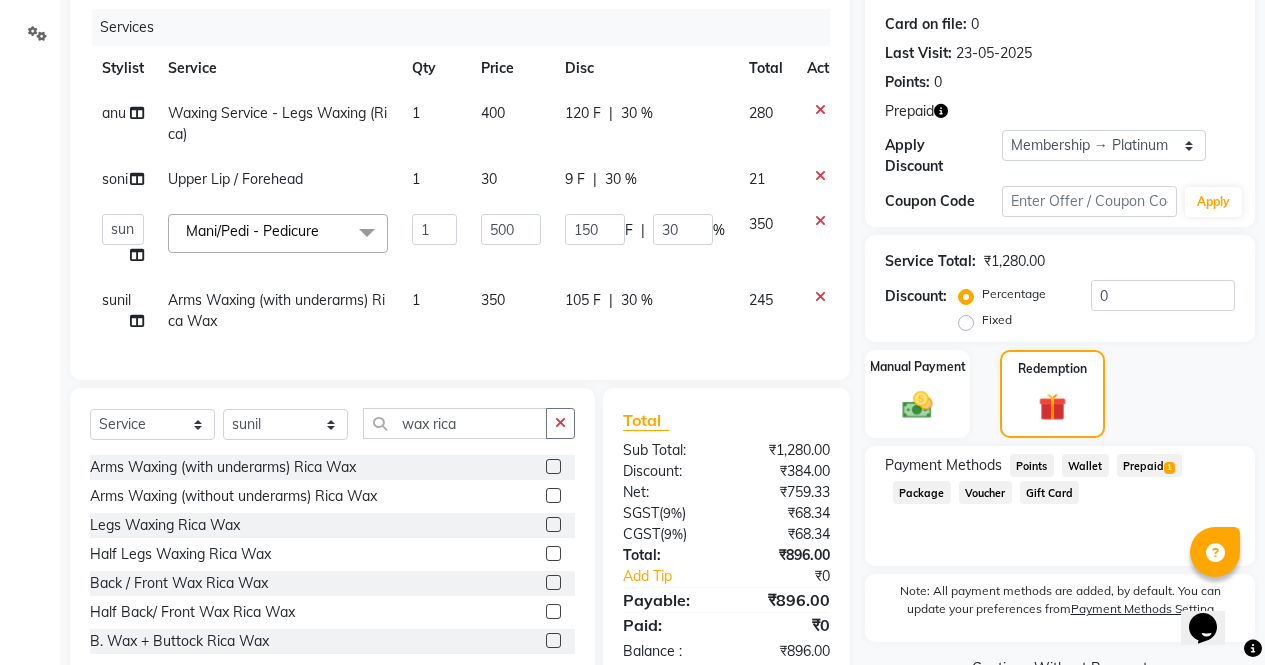 click 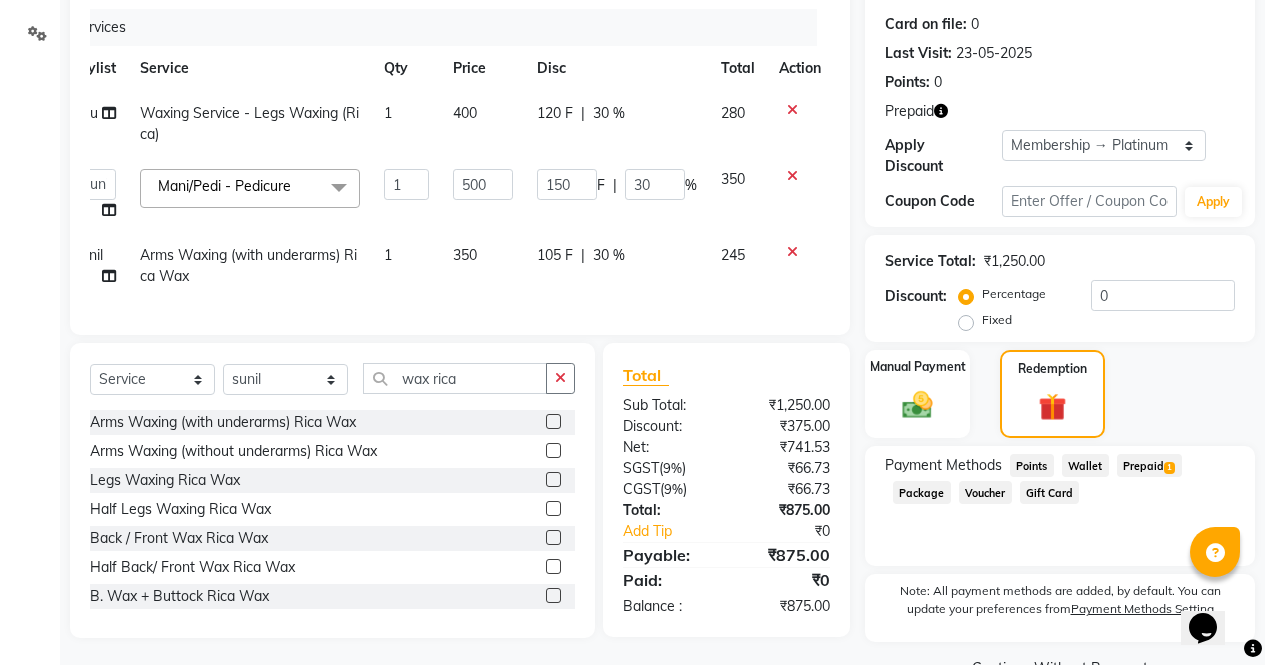 scroll, scrollTop: 0, scrollLeft: 31, axis: horizontal 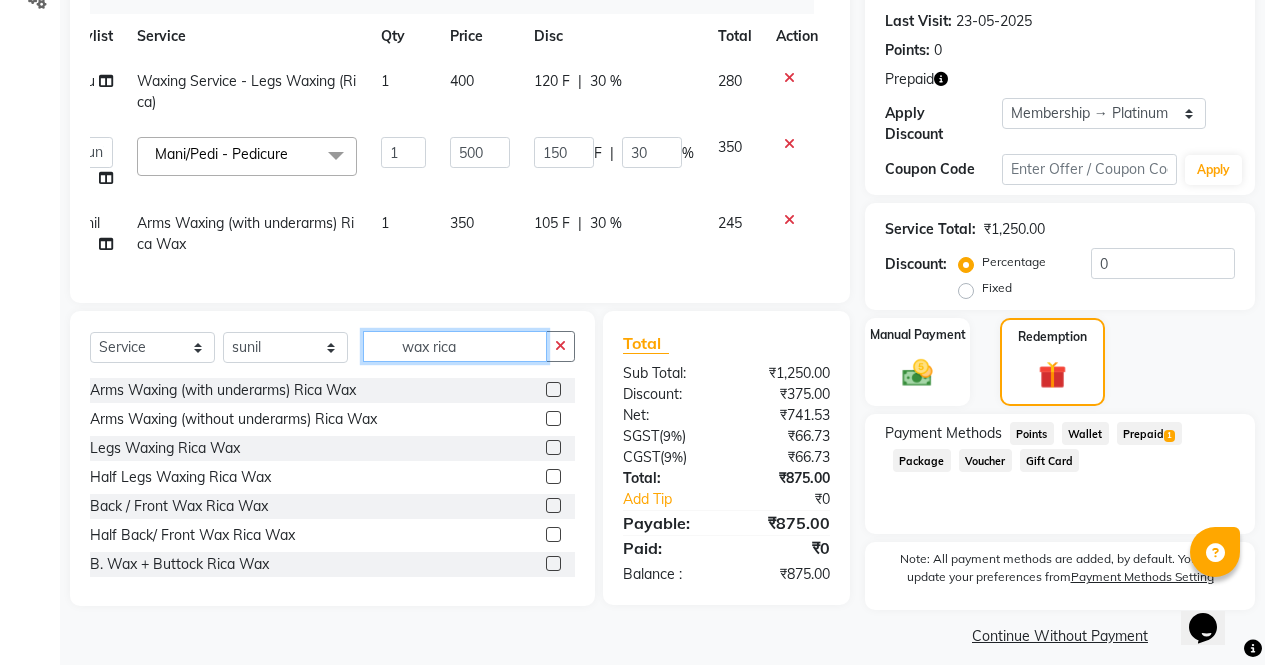 click on "wax rica" 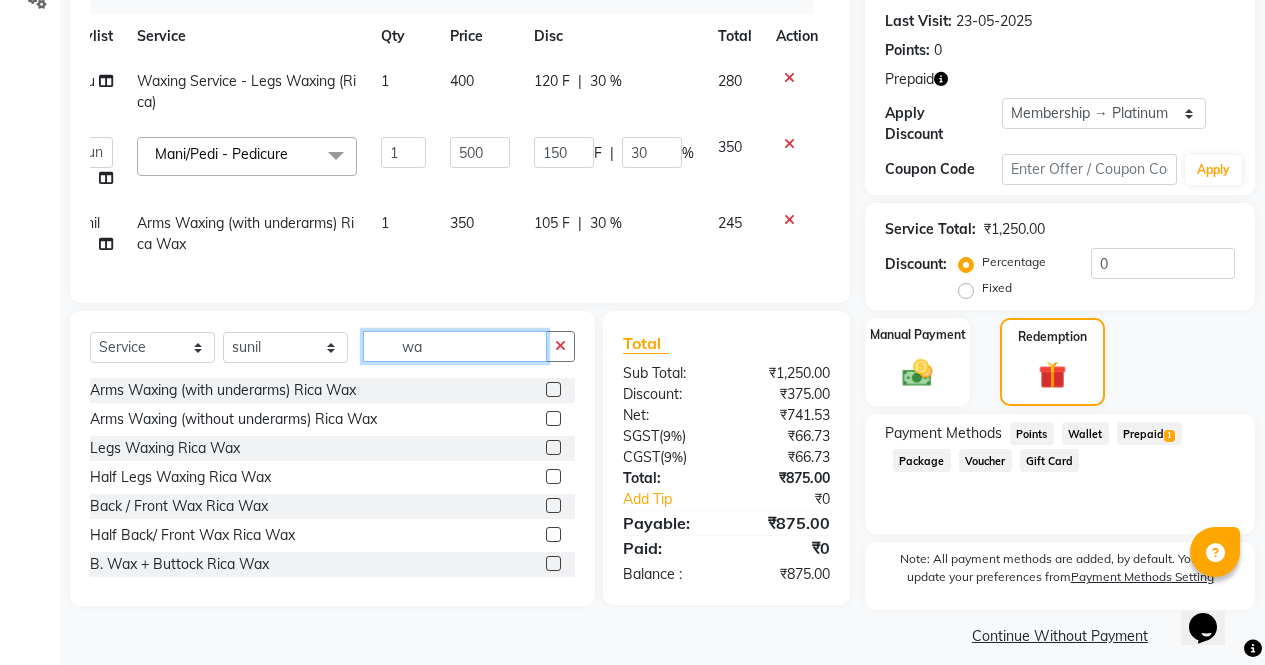 type on "w" 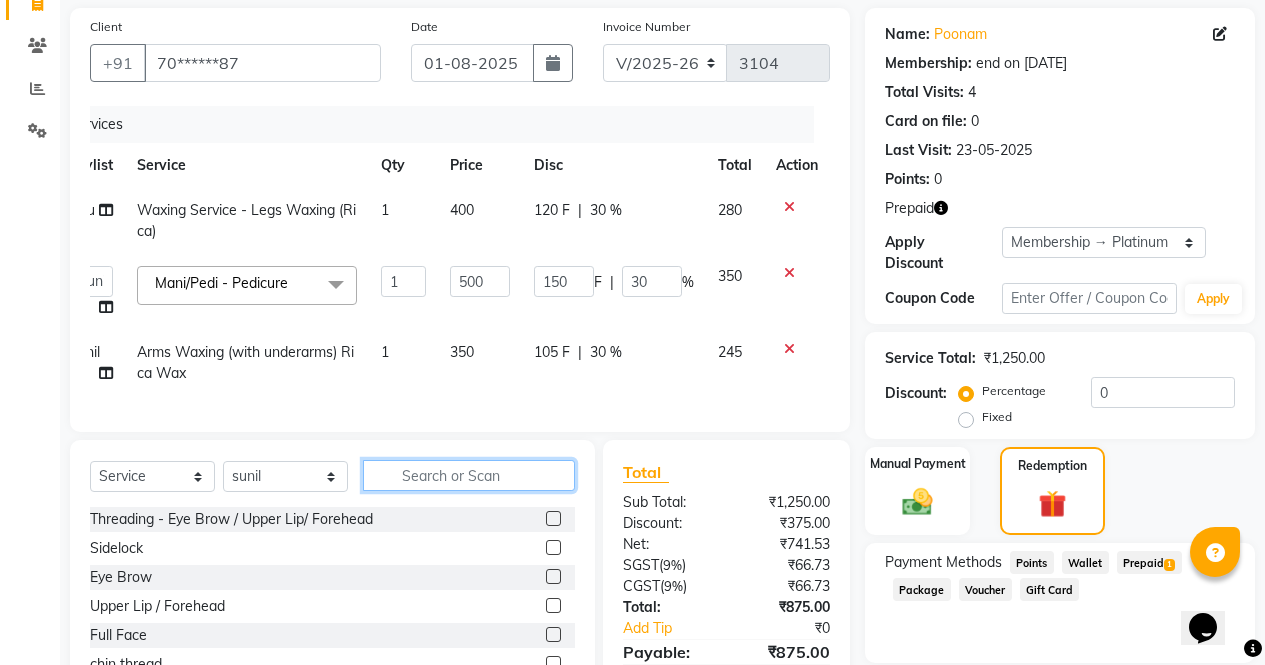 scroll, scrollTop: 119, scrollLeft: 0, axis: vertical 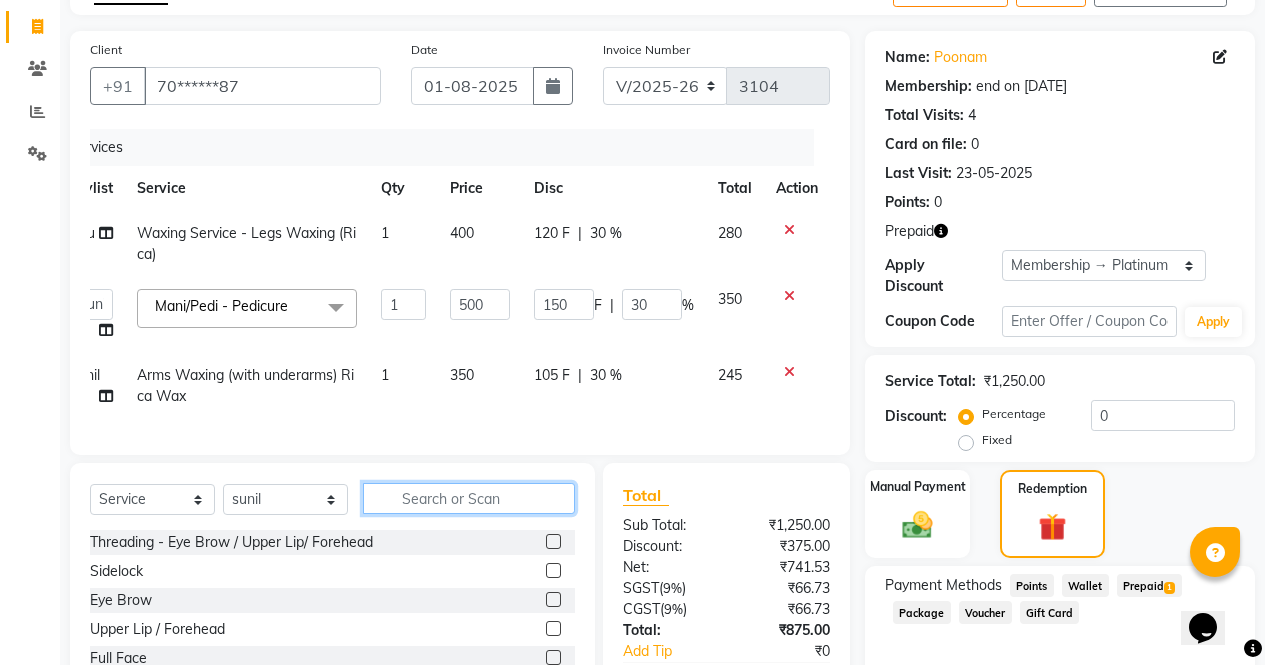 type 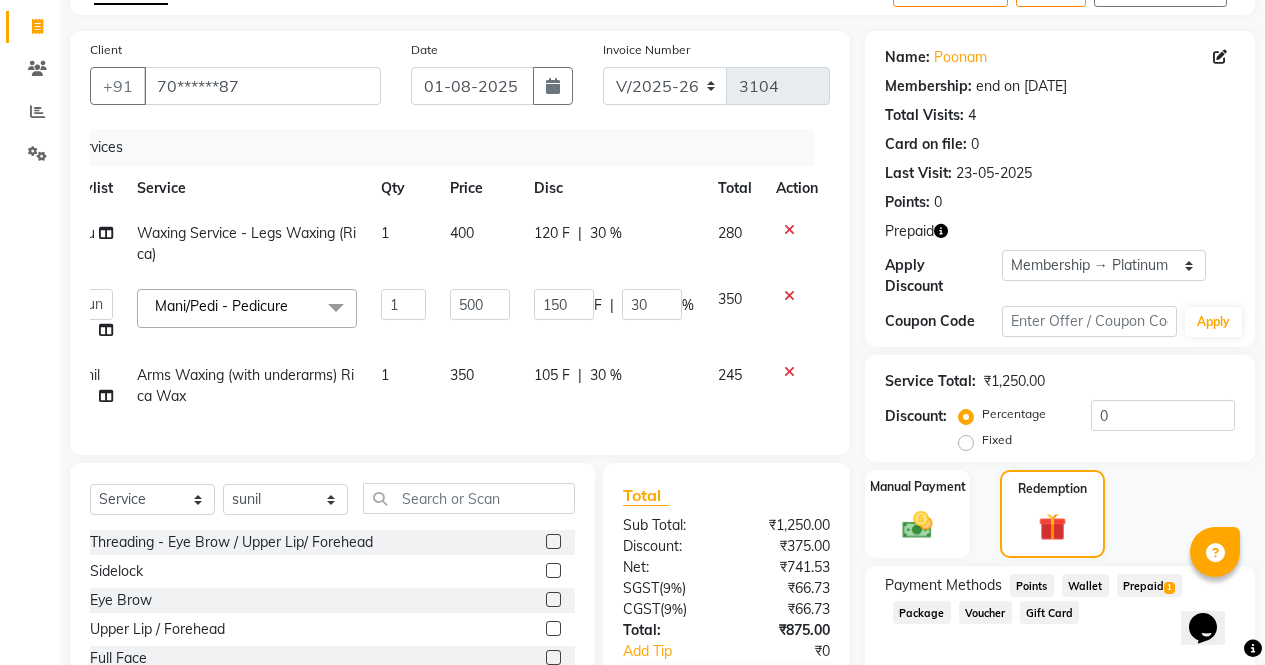 click 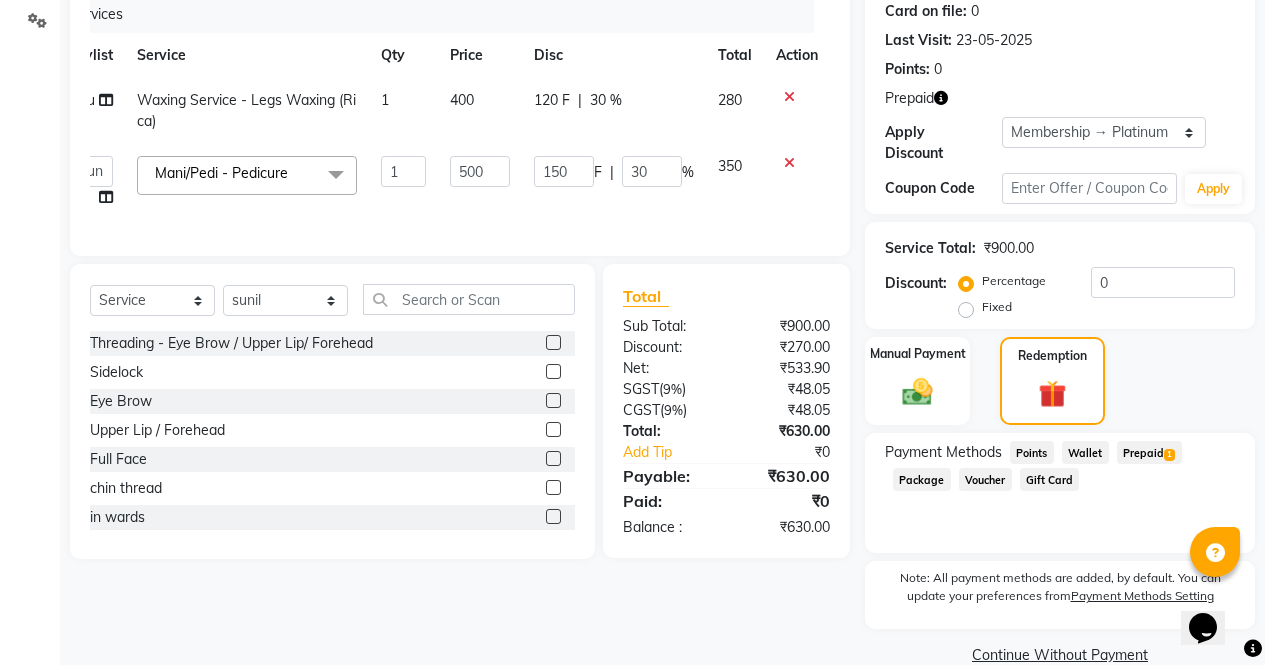 scroll, scrollTop: 271, scrollLeft: 0, axis: vertical 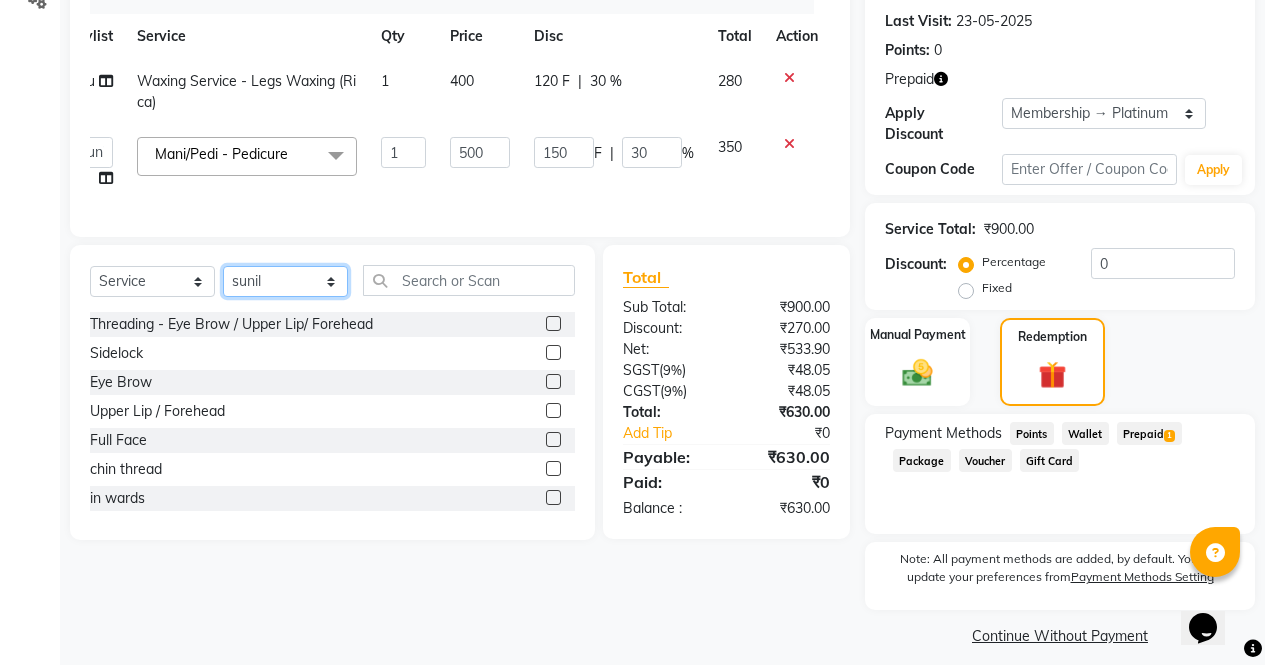 click on "Select Stylist [FIRST] [FIRST] [FIRST] [FIRST] Front Desk [FIRST] [FIRST] [FIRST] [FIRST] [FIRST]" 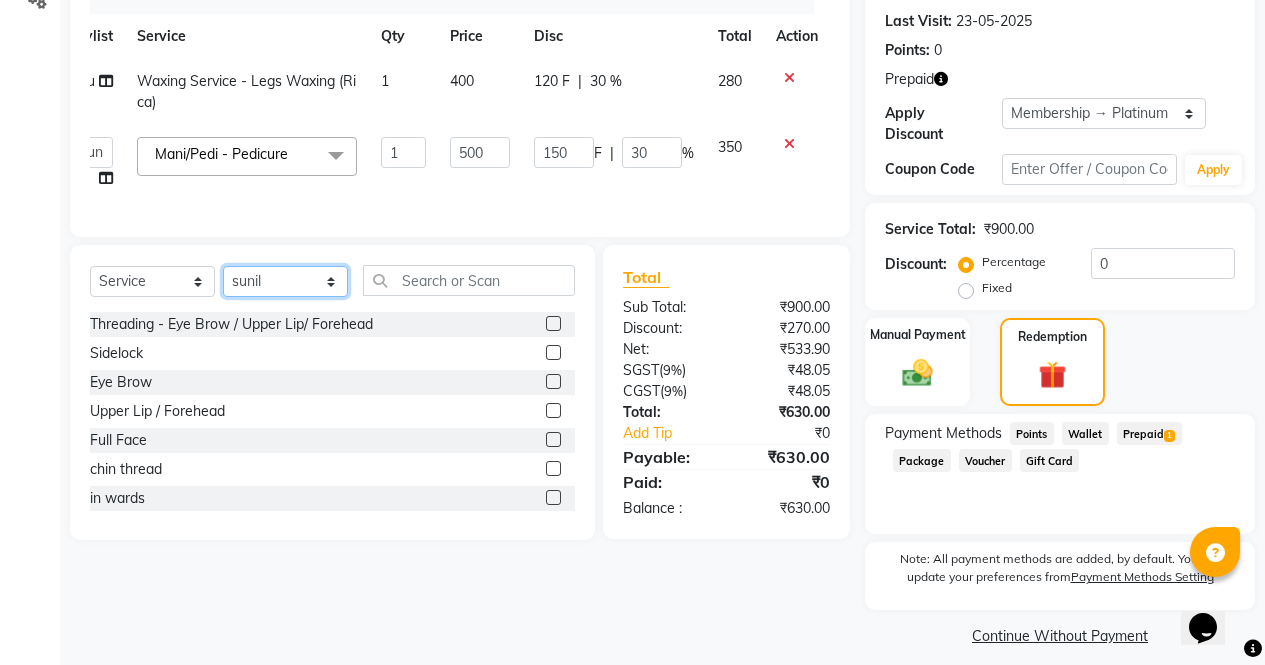 select on "28131" 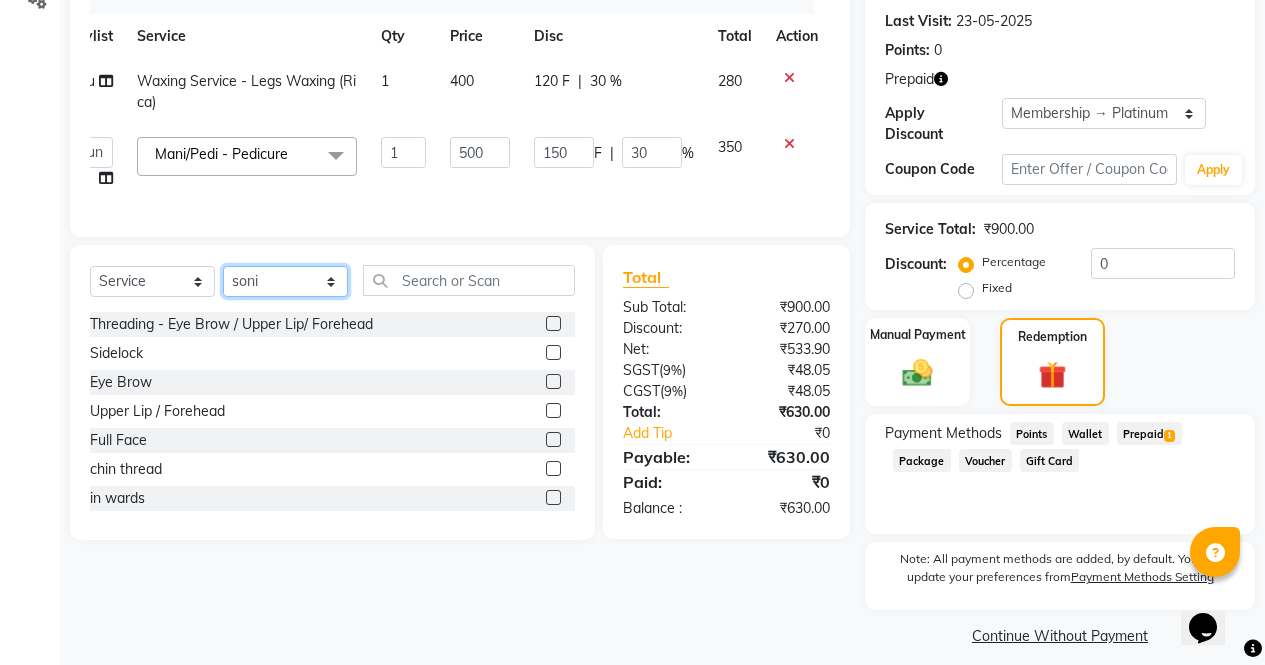 click on "Select Stylist [FIRST] [FIRST] [FIRST] [FIRST] Front Desk [FIRST] [FIRST] [FIRST] [FIRST] [FIRST]" 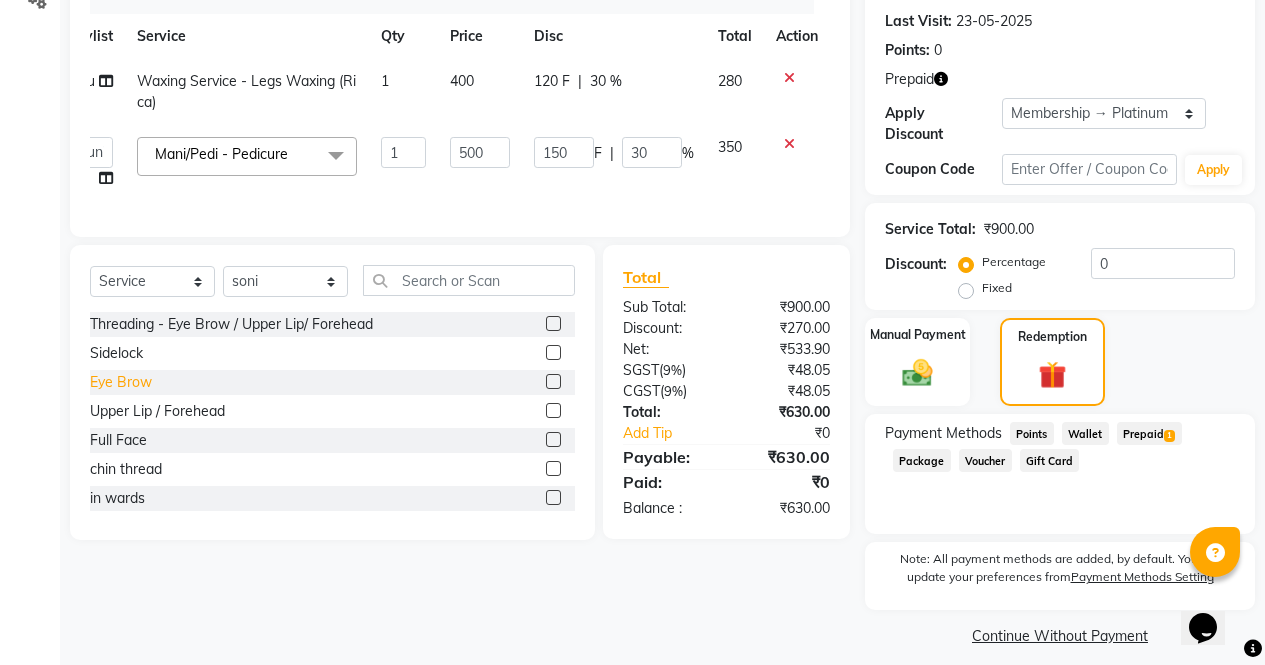 click on "Eye Brow" 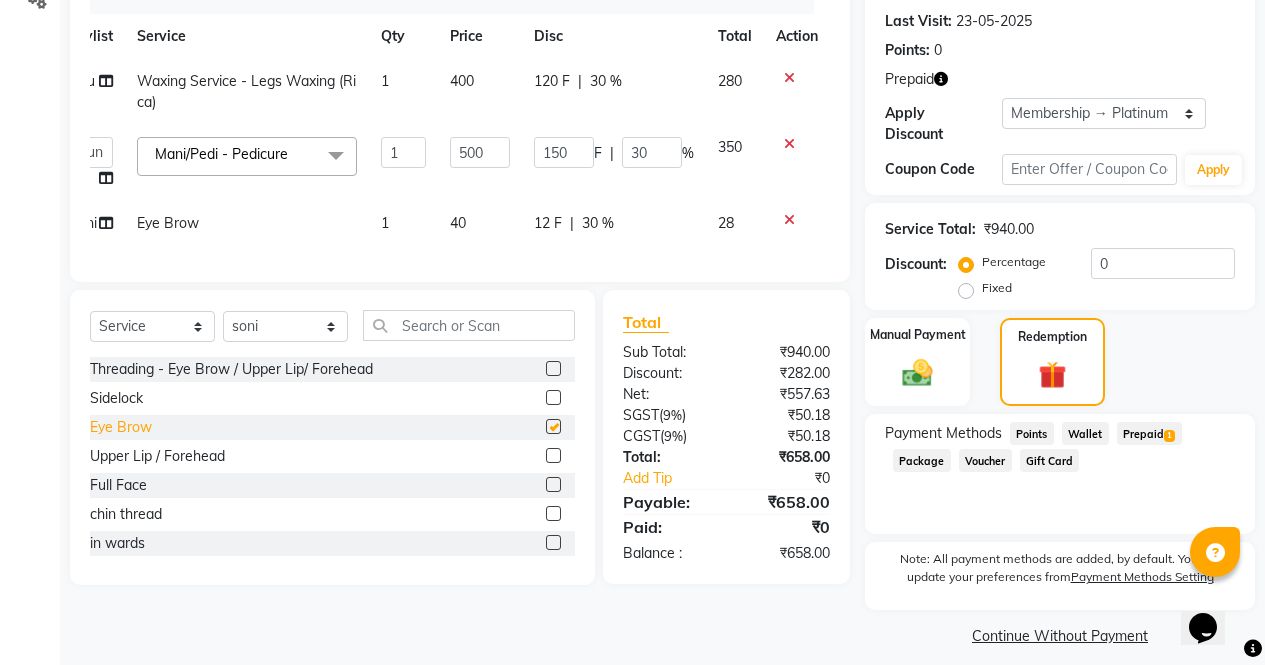 checkbox on "false" 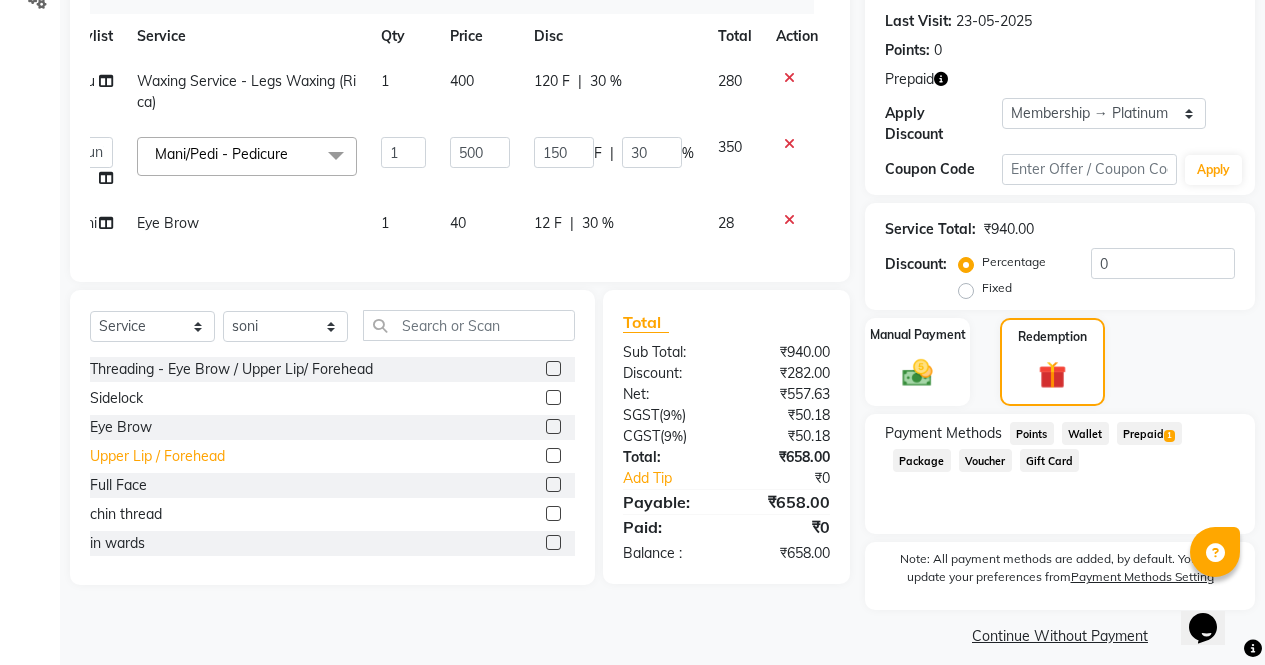 click on "Upper Lip / Forehead" 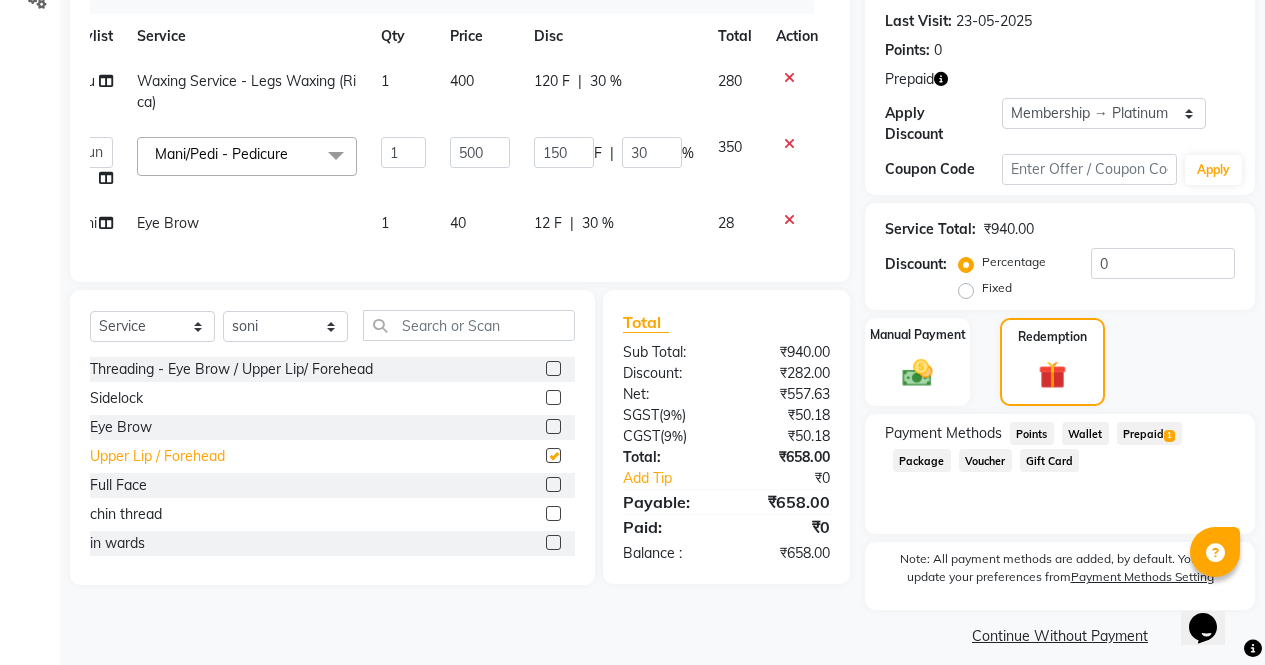 checkbox on "false" 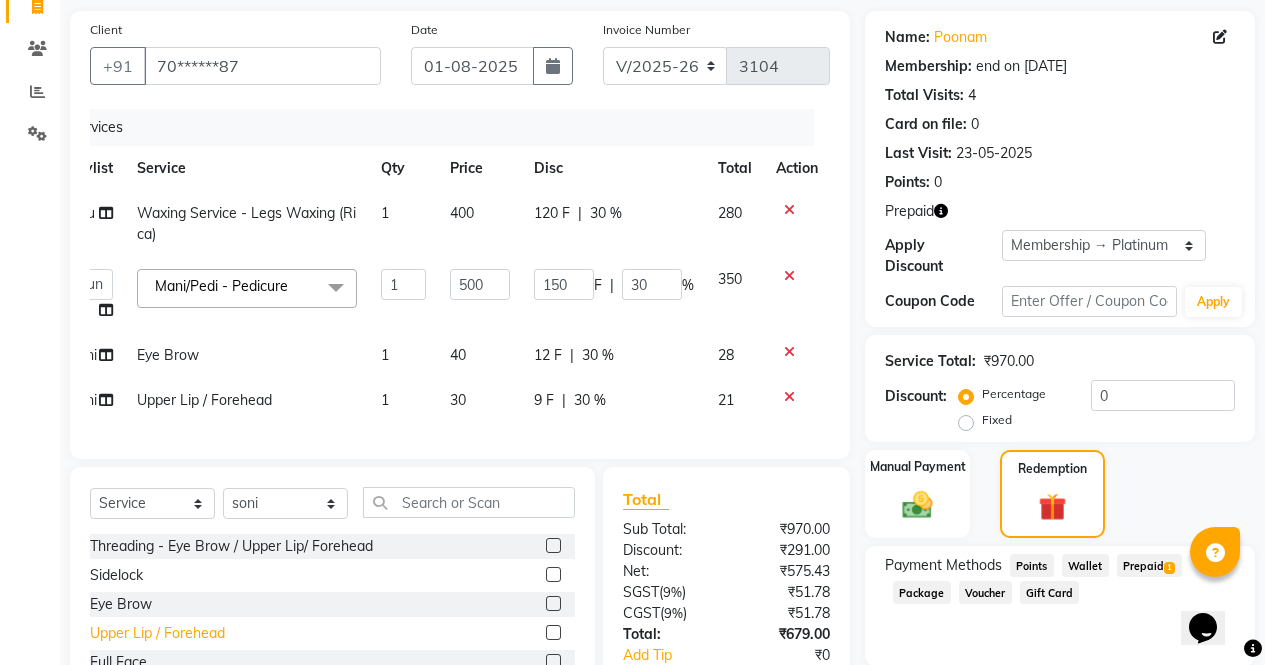 scroll, scrollTop: 137, scrollLeft: 0, axis: vertical 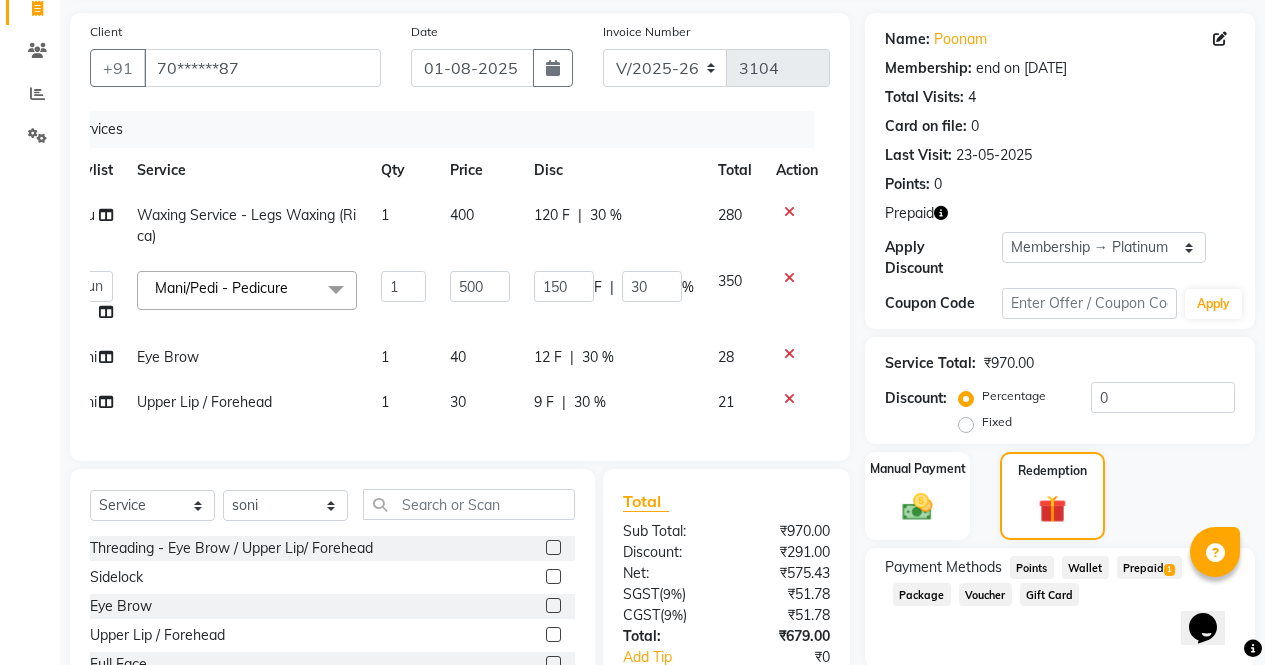 click 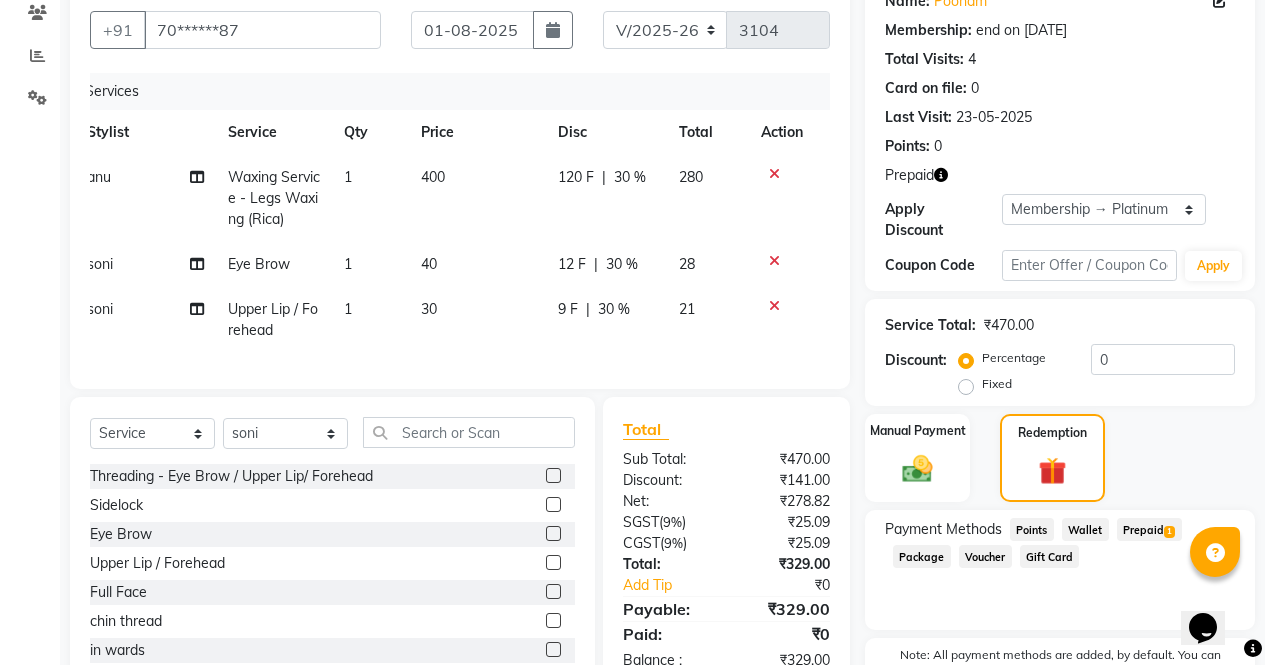 scroll, scrollTop: 198, scrollLeft: 0, axis: vertical 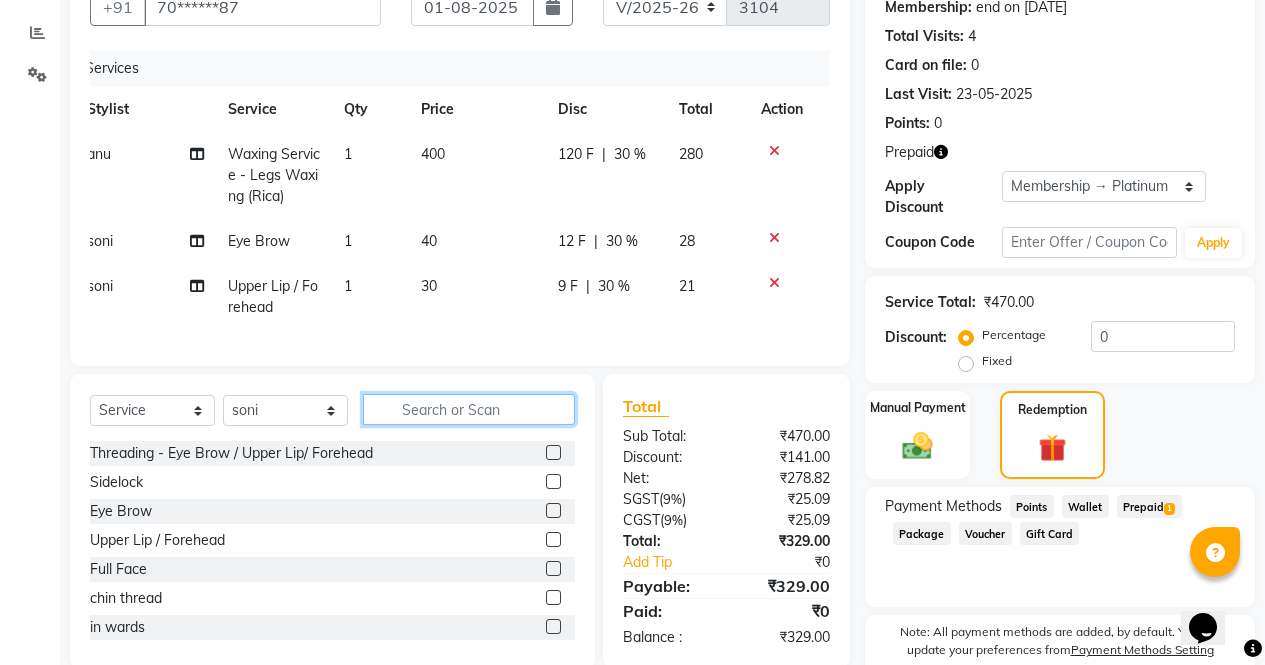 click 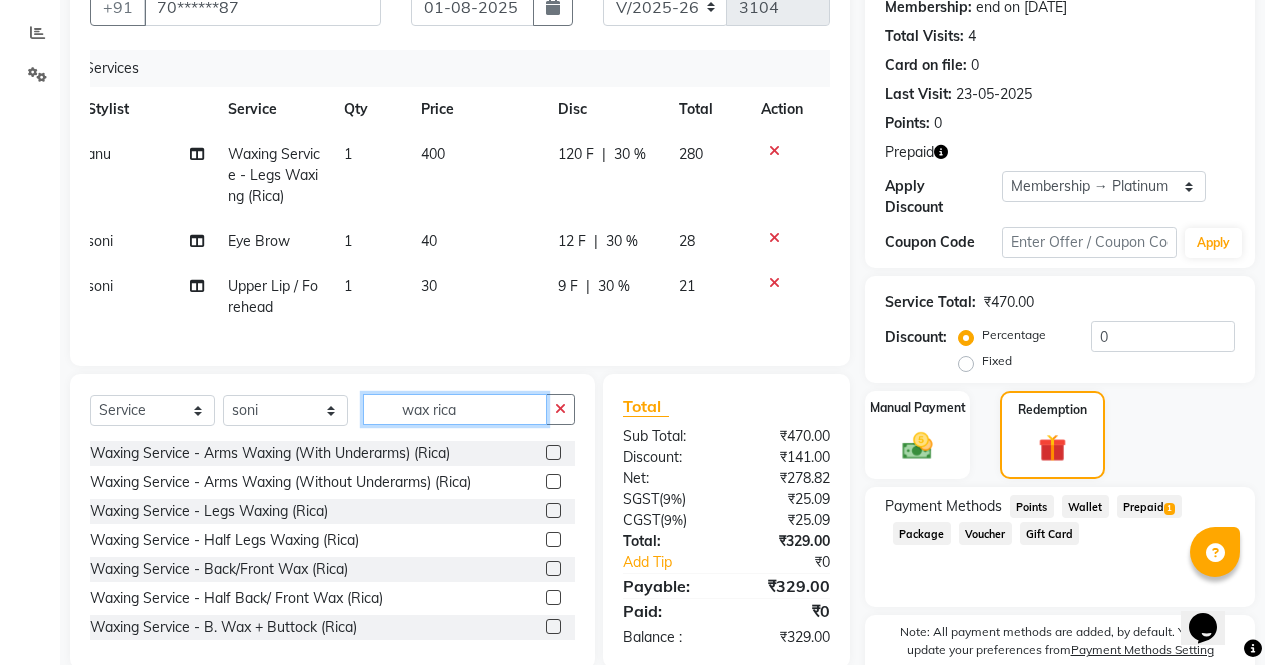 type on "wax rica" 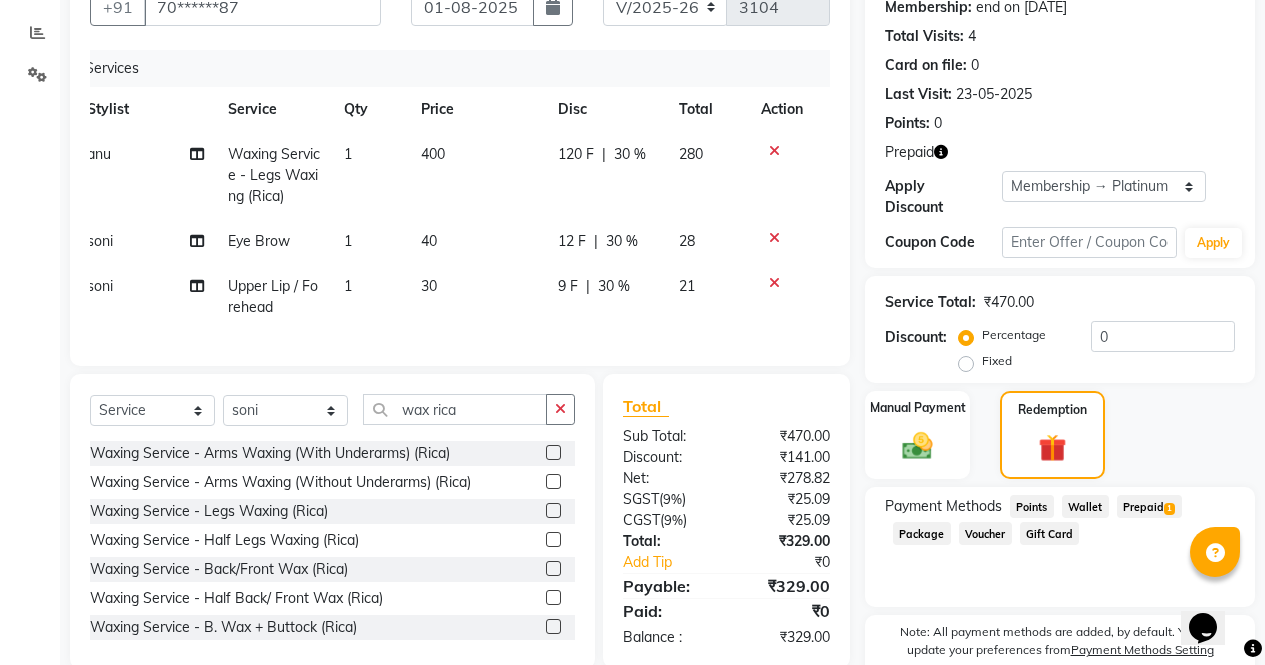 click 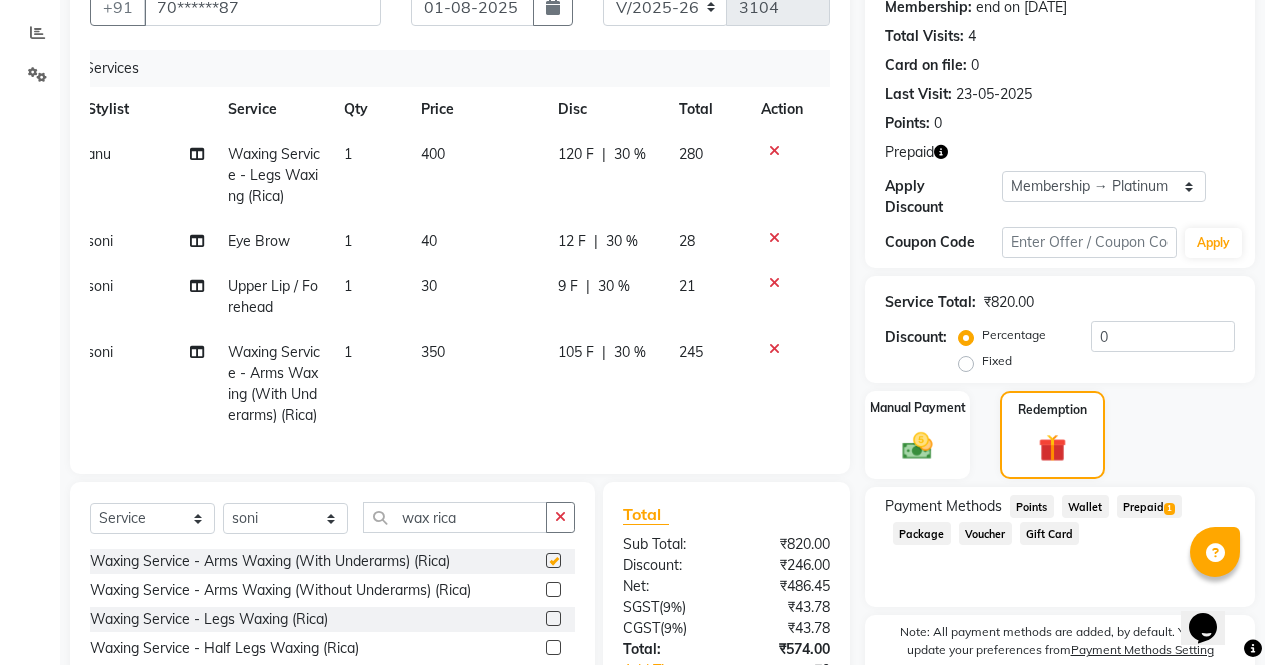 checkbox on "false" 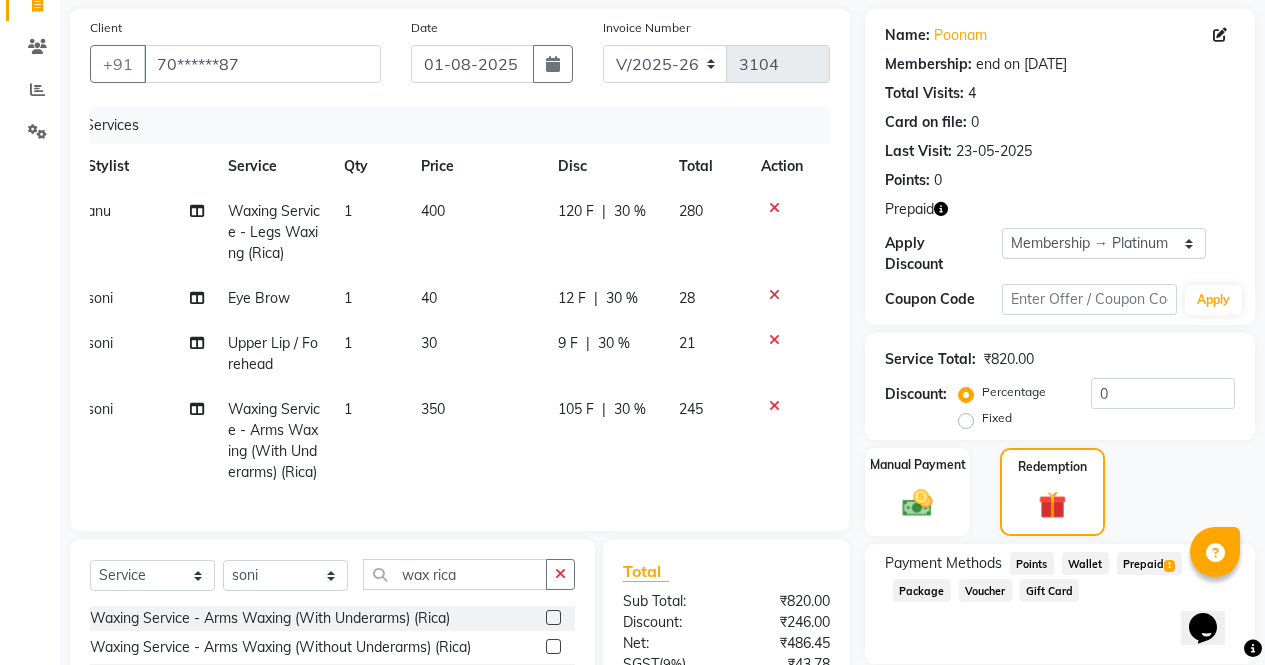 scroll, scrollTop: 376, scrollLeft: 0, axis: vertical 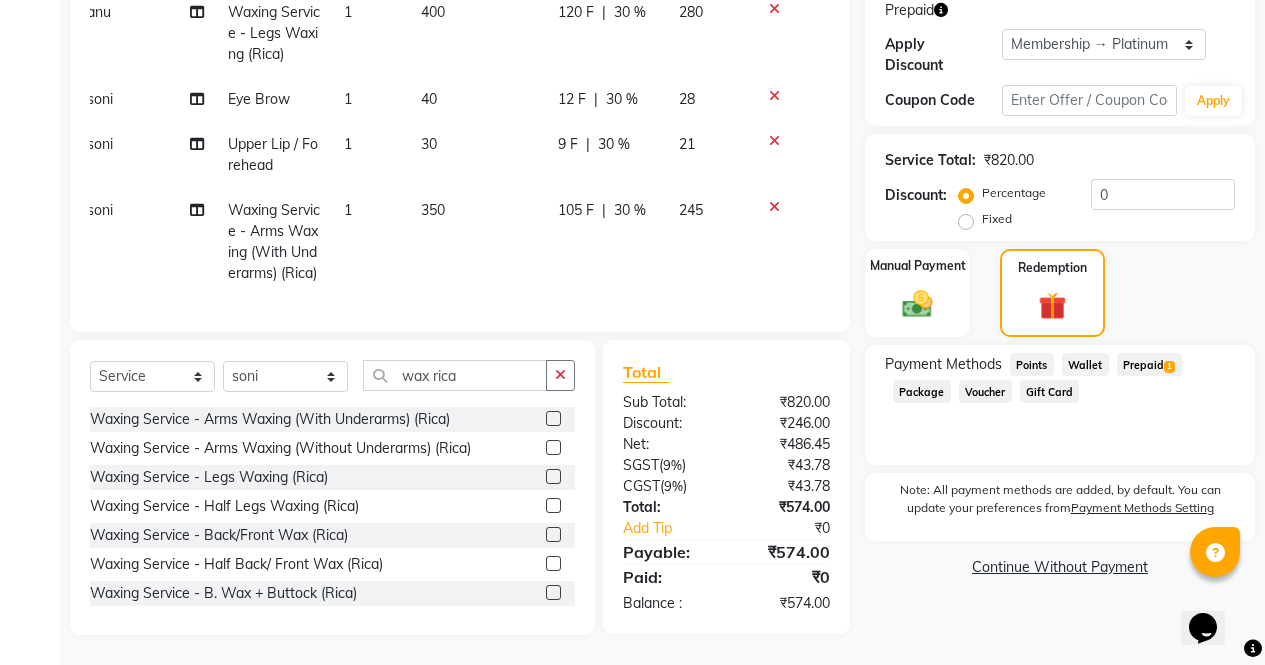 click on "Prepaid  1" 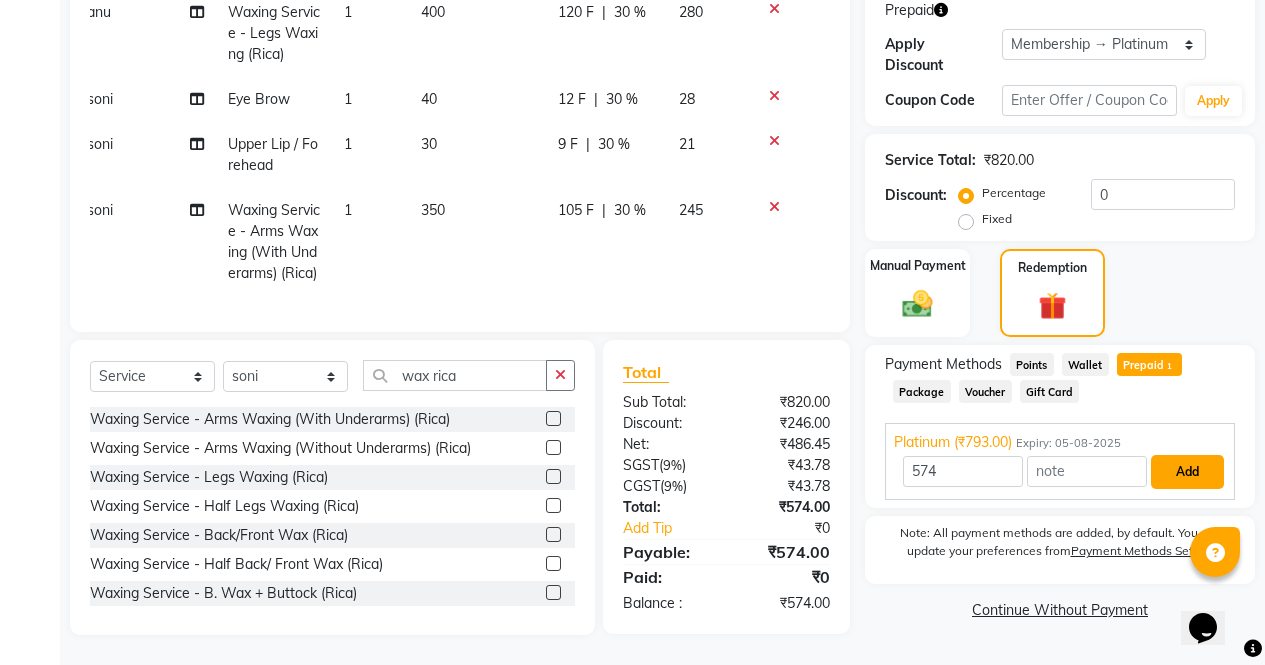 click on "Add" at bounding box center [1187, 472] 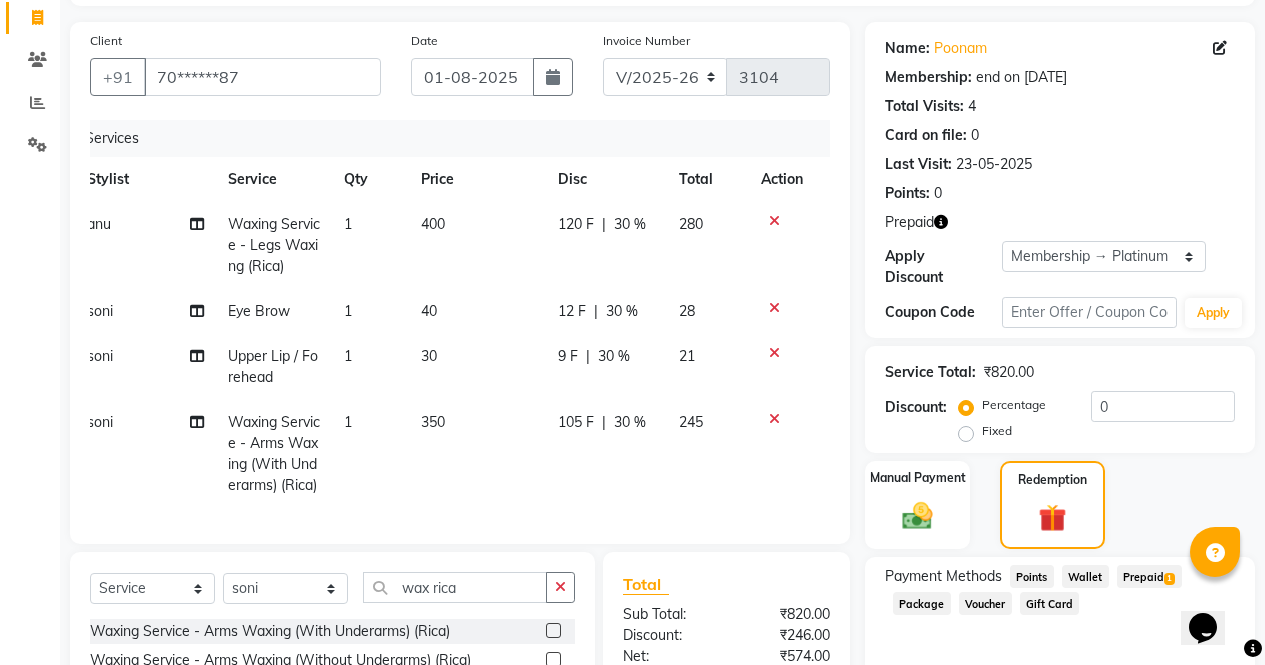 scroll, scrollTop: 127, scrollLeft: 0, axis: vertical 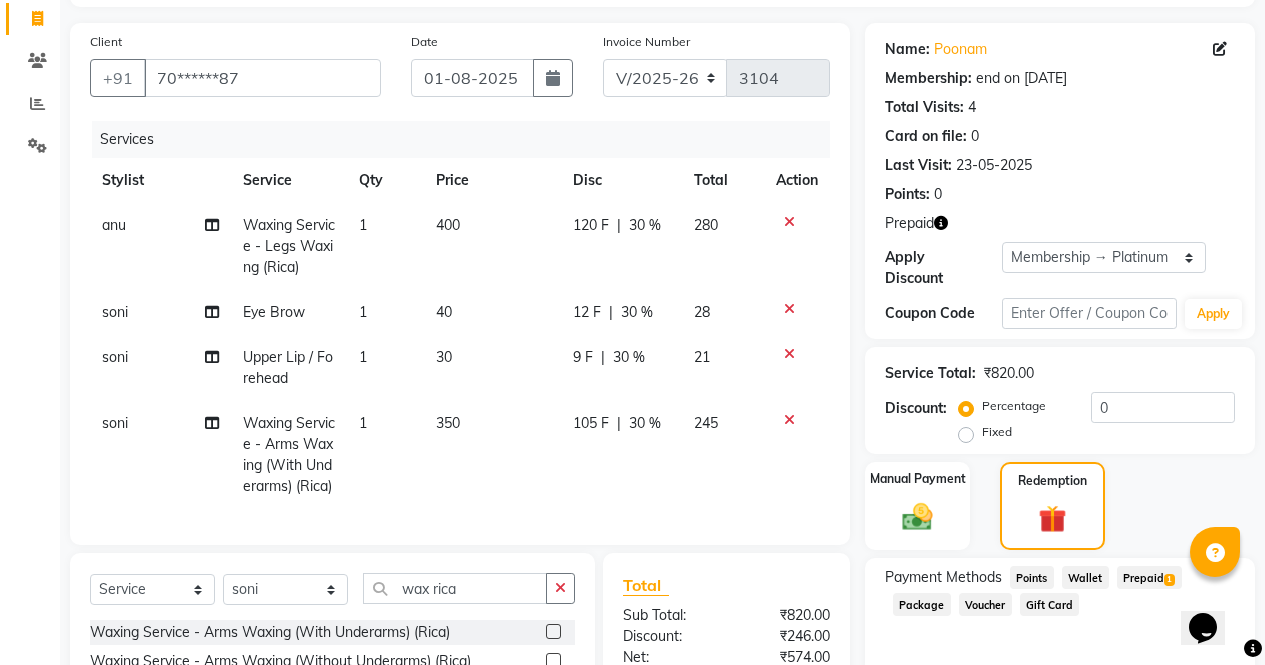 click on "soni" 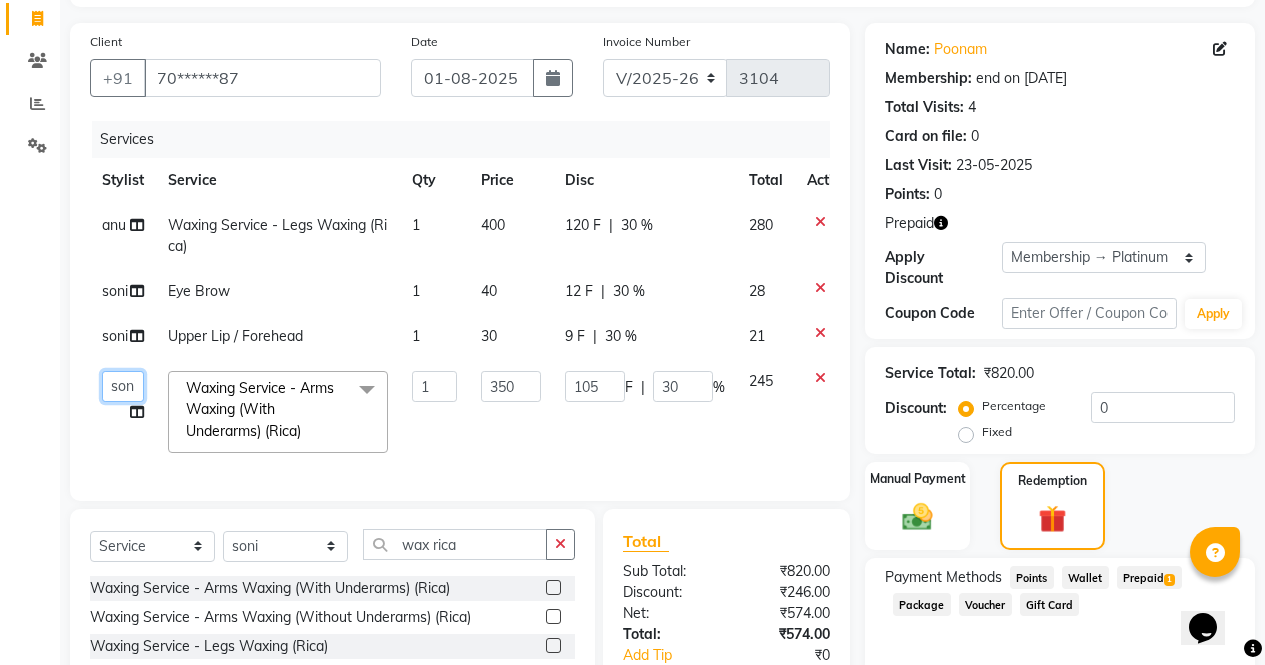 click on "Select Stylist [FIRST] [FIRST] [FIRST] [FIRST] Front Desk [FIRST] [FIRST] [FIRST] [FIRST] [FIRST]" 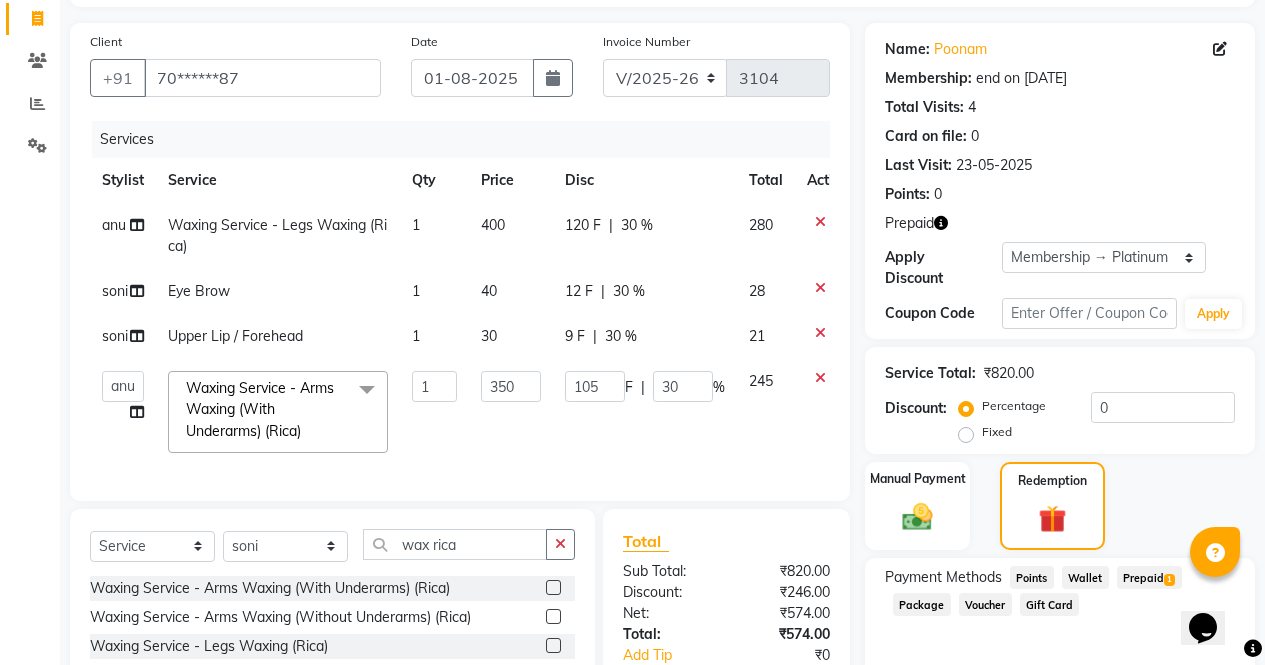 select on "60383" 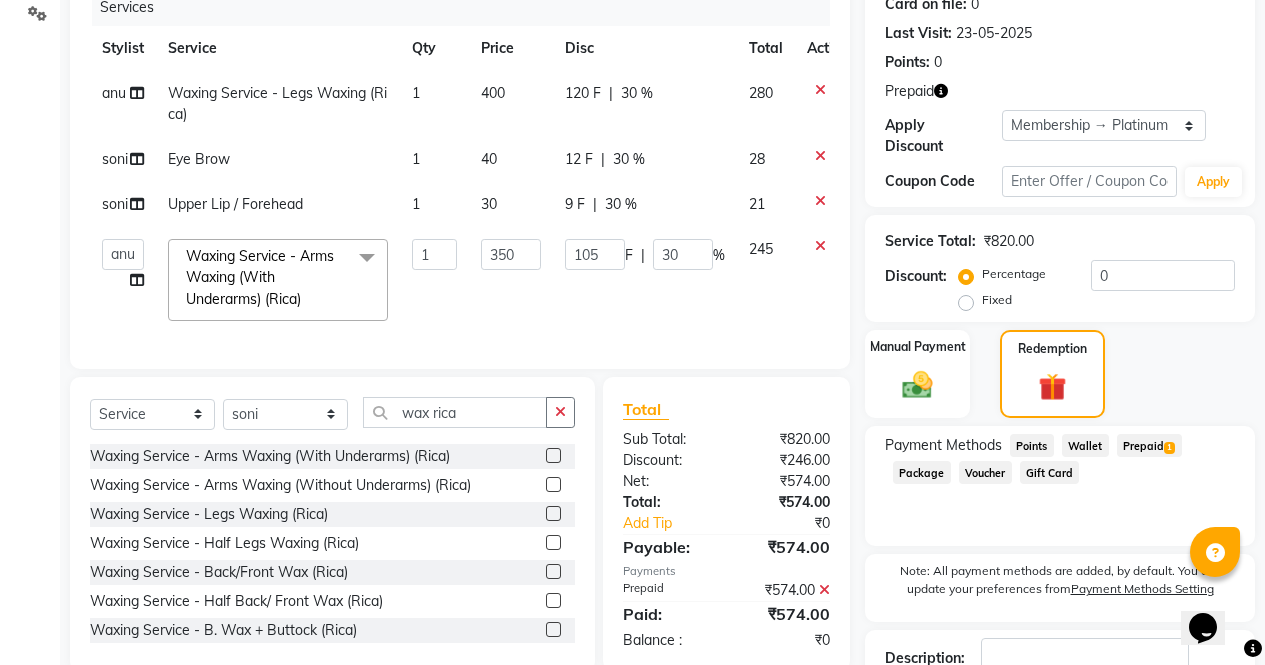 scroll, scrollTop: 384, scrollLeft: 0, axis: vertical 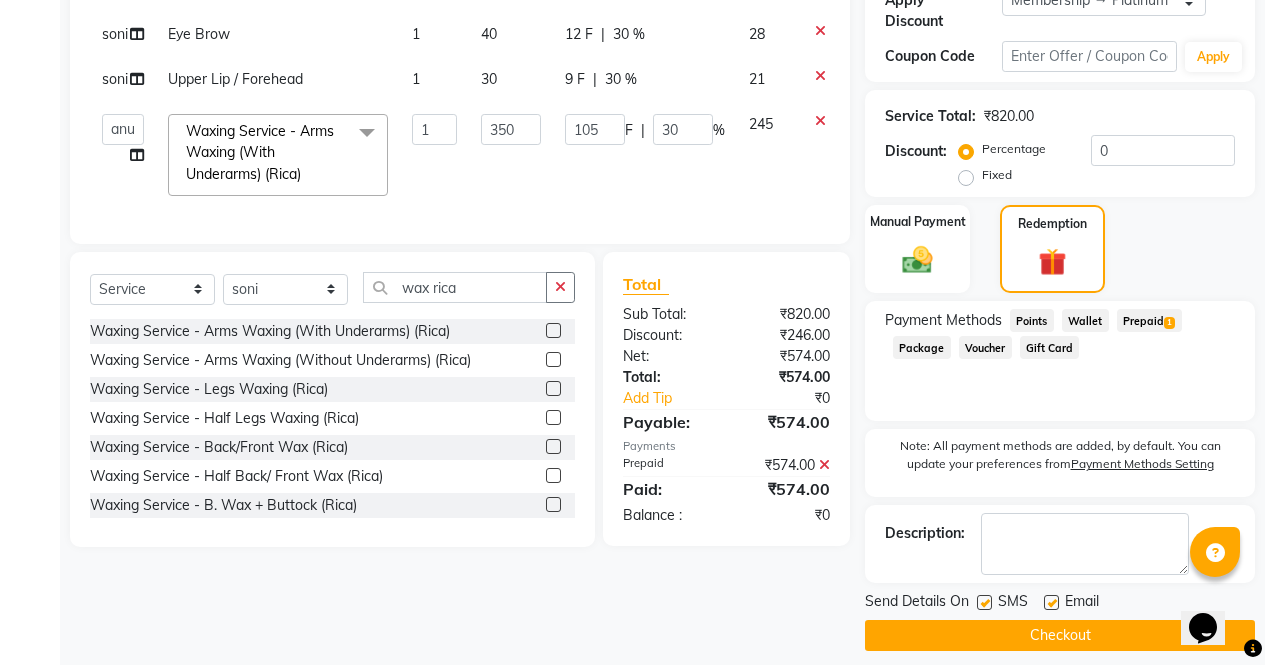 click on "Checkout" 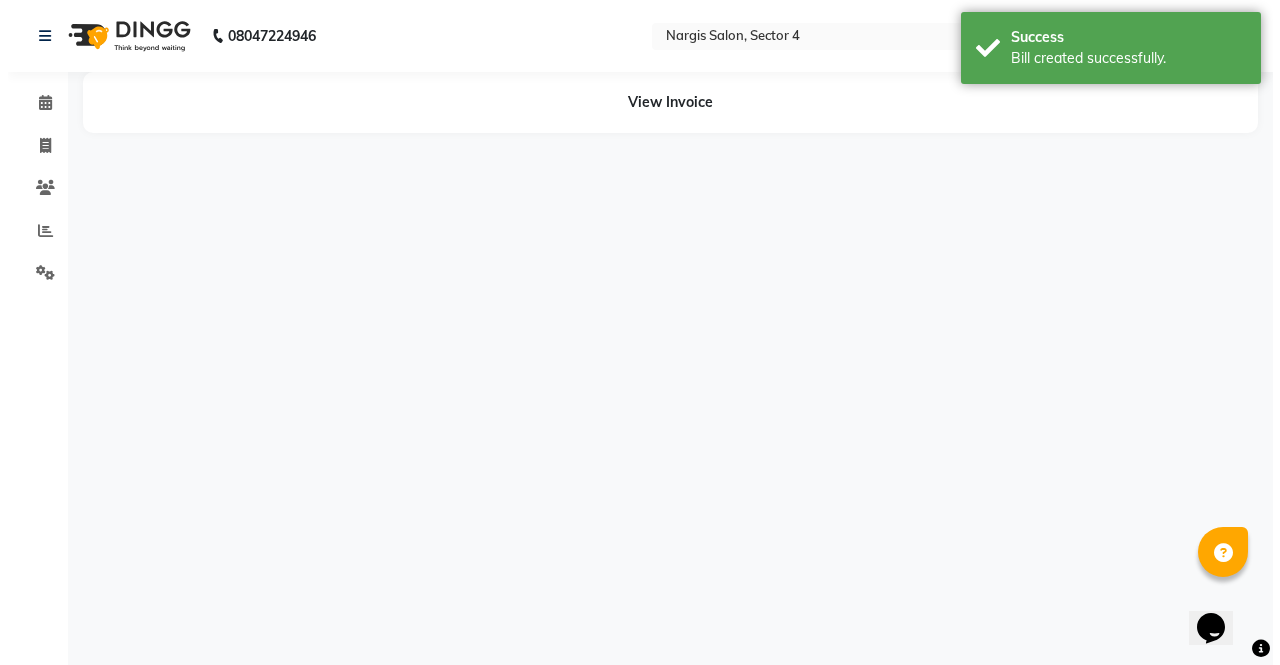 scroll, scrollTop: 0, scrollLeft: 0, axis: both 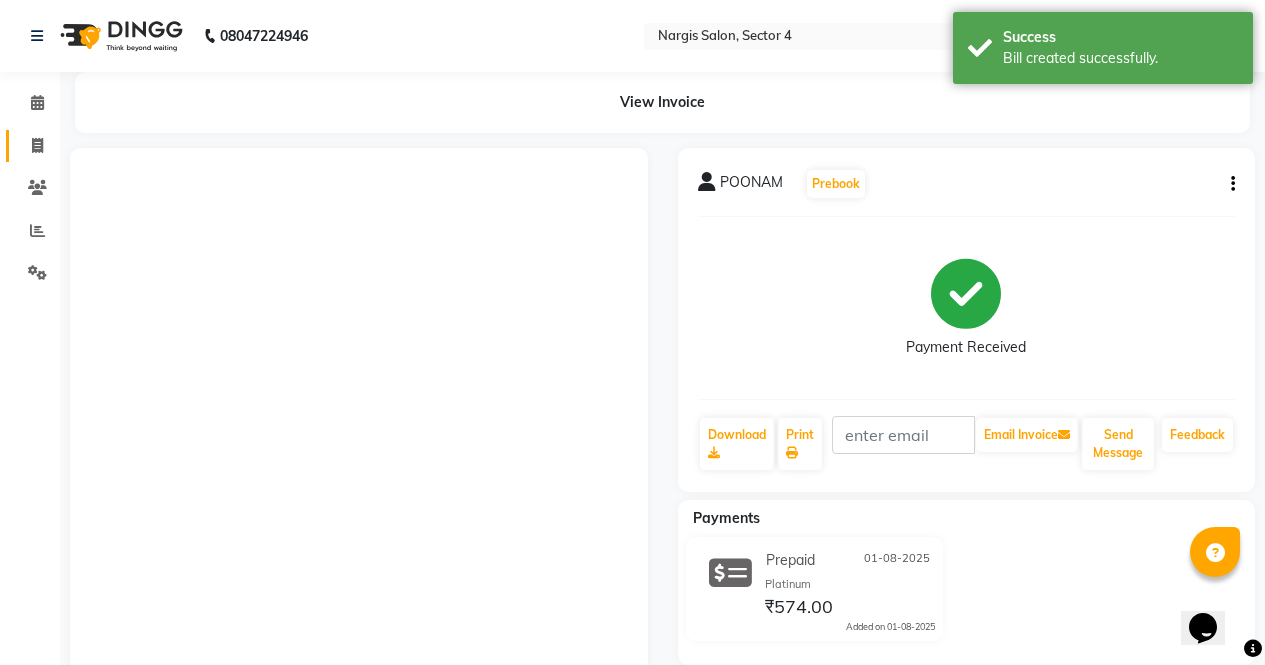 click on "Invoice" 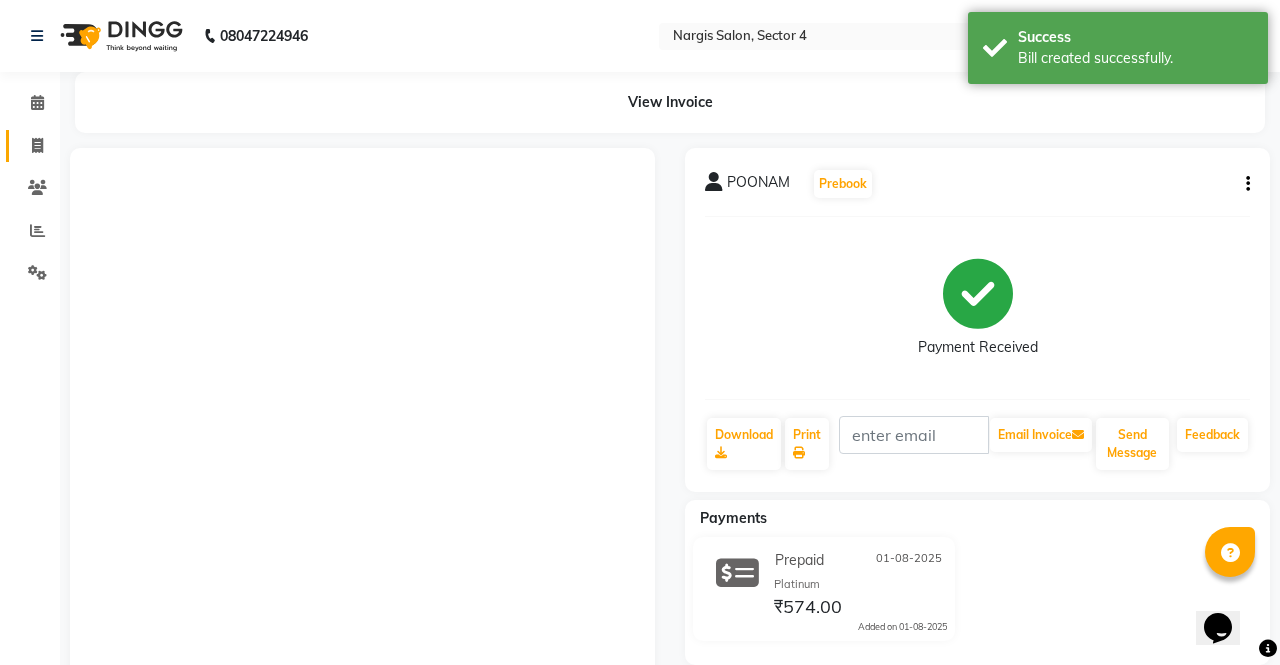 select on "service" 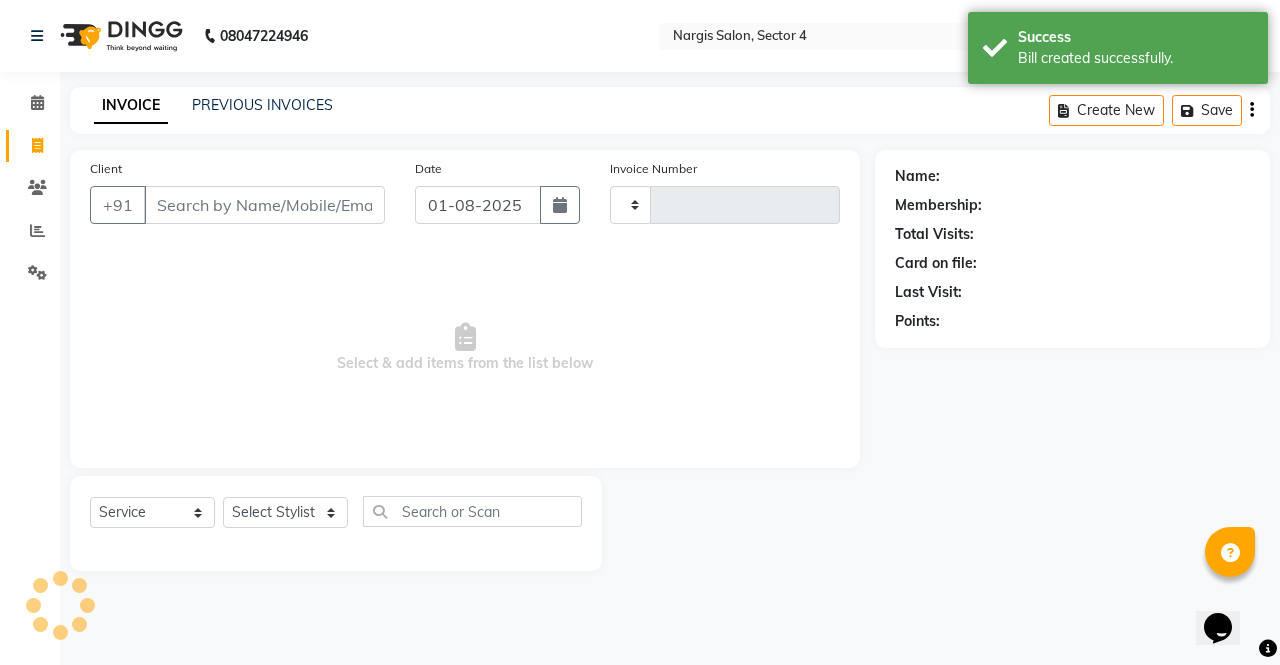 type on "3105" 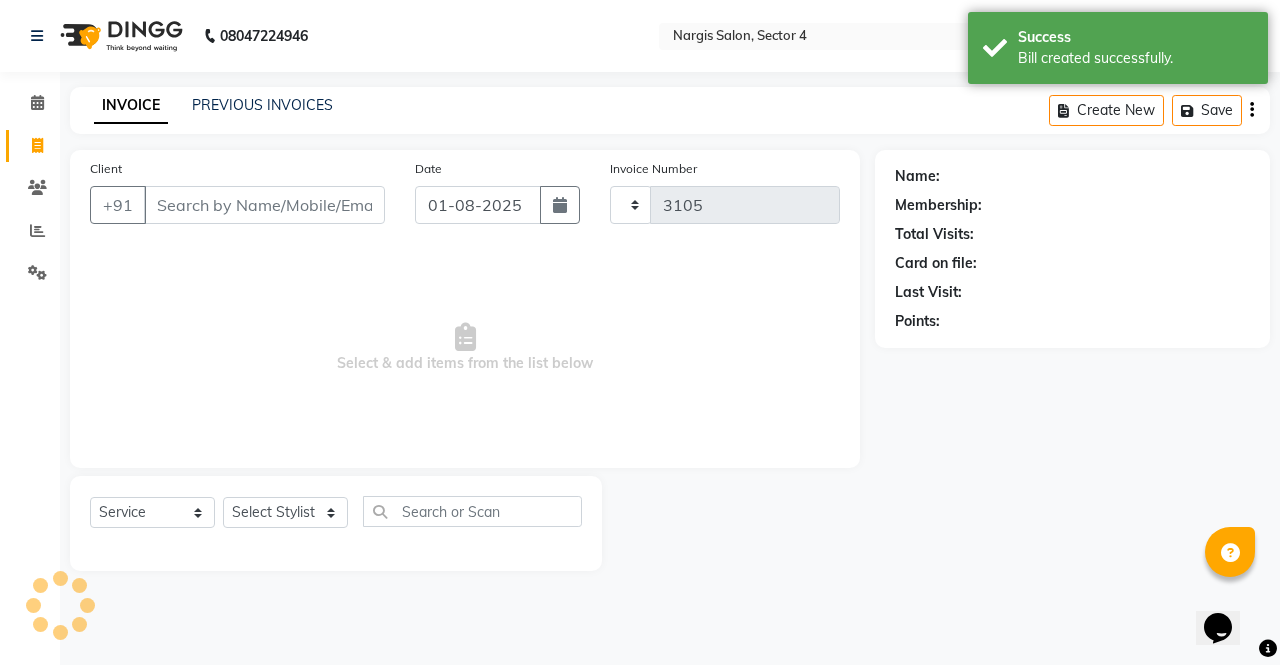 select on "4130" 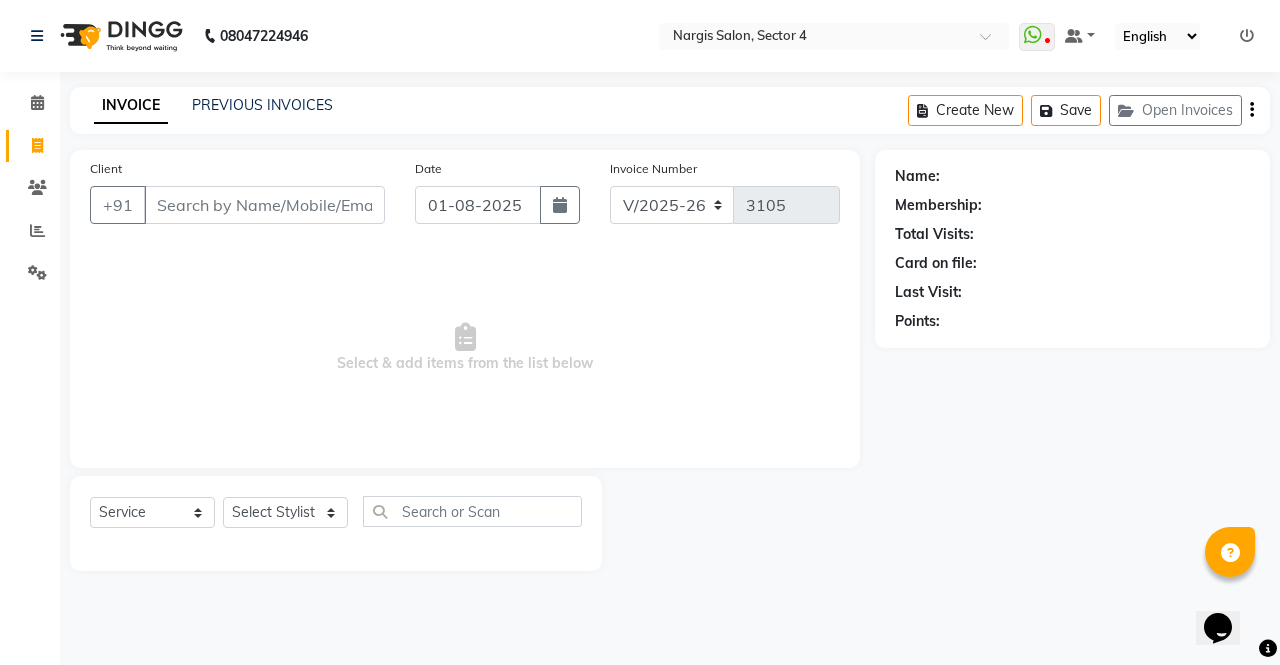 click on "Select & add items from the list below" at bounding box center (465, 348) 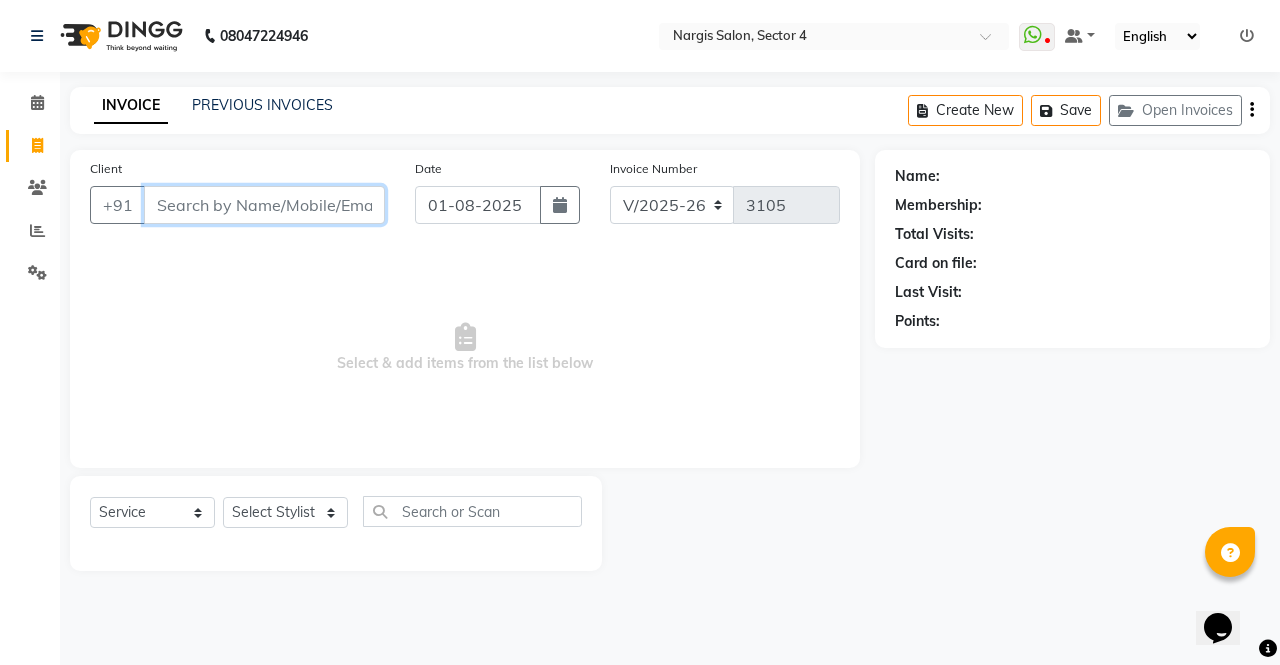 click on "Client" at bounding box center (264, 205) 